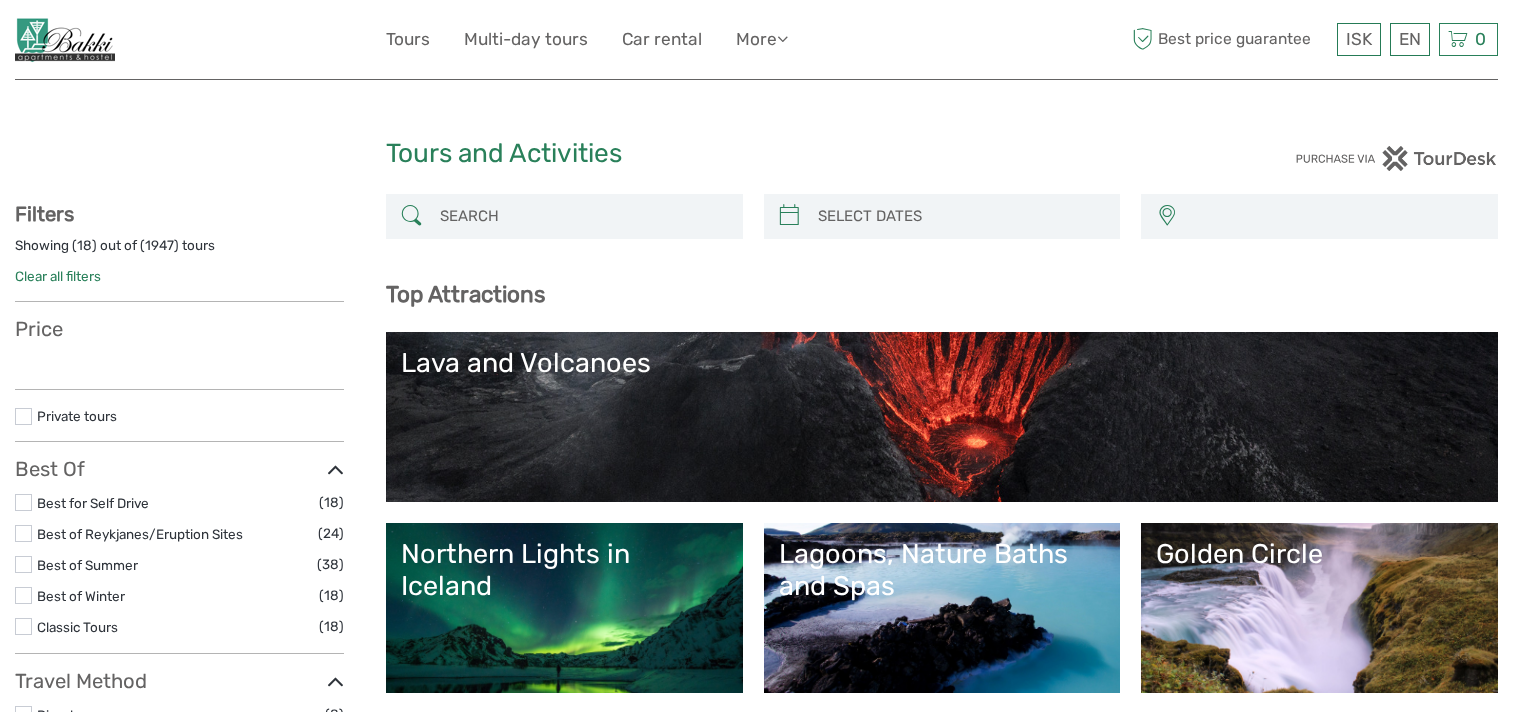 scroll, scrollTop: 700, scrollLeft: 0, axis: vertical 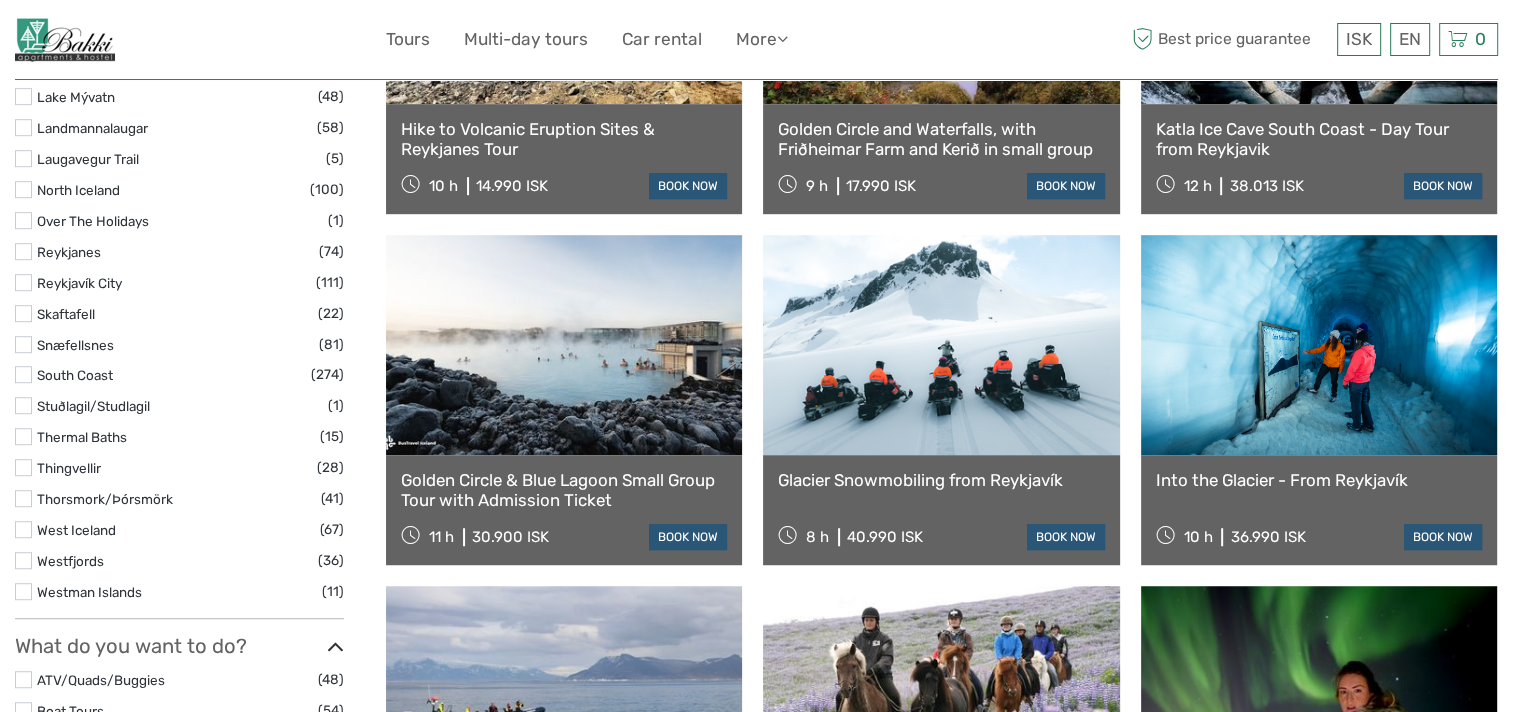 select 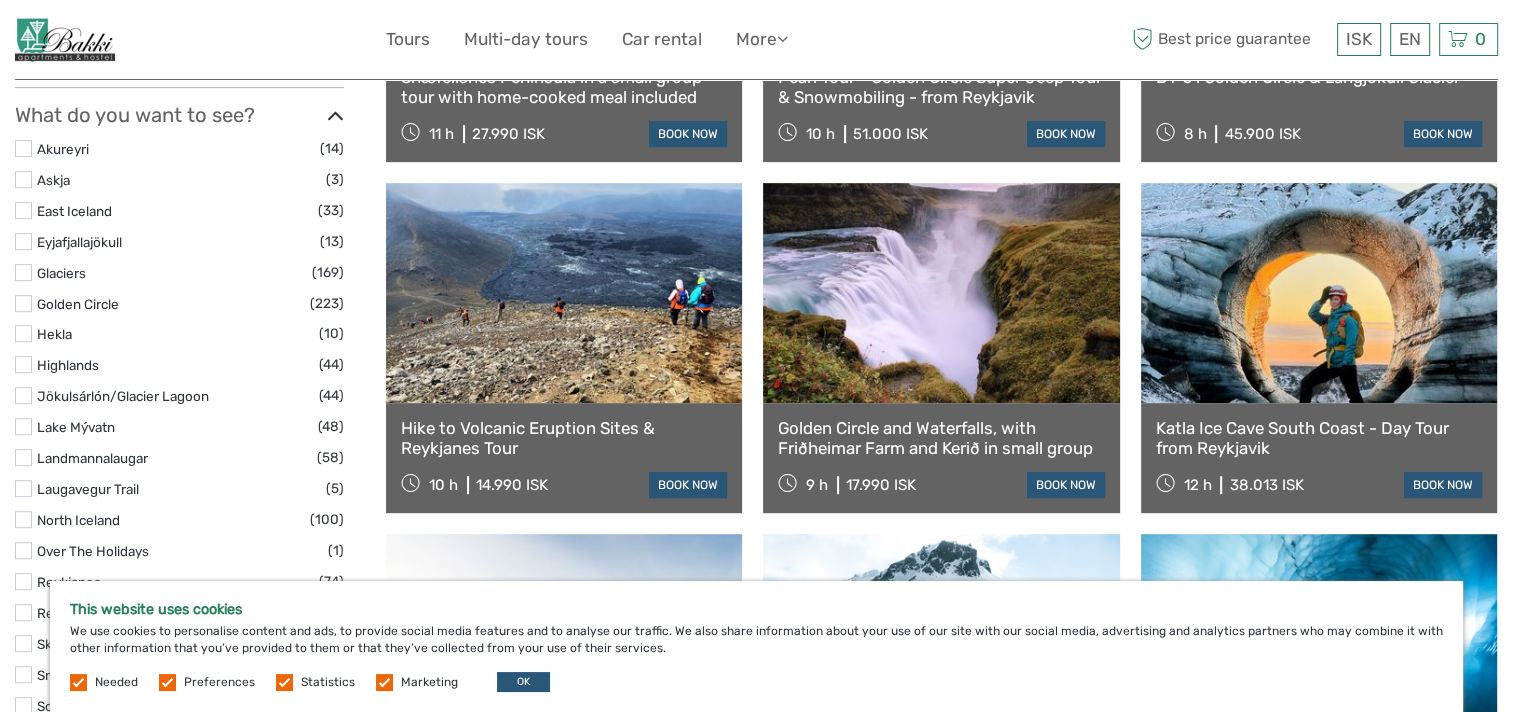 scroll, scrollTop: 931, scrollLeft: 0, axis: vertical 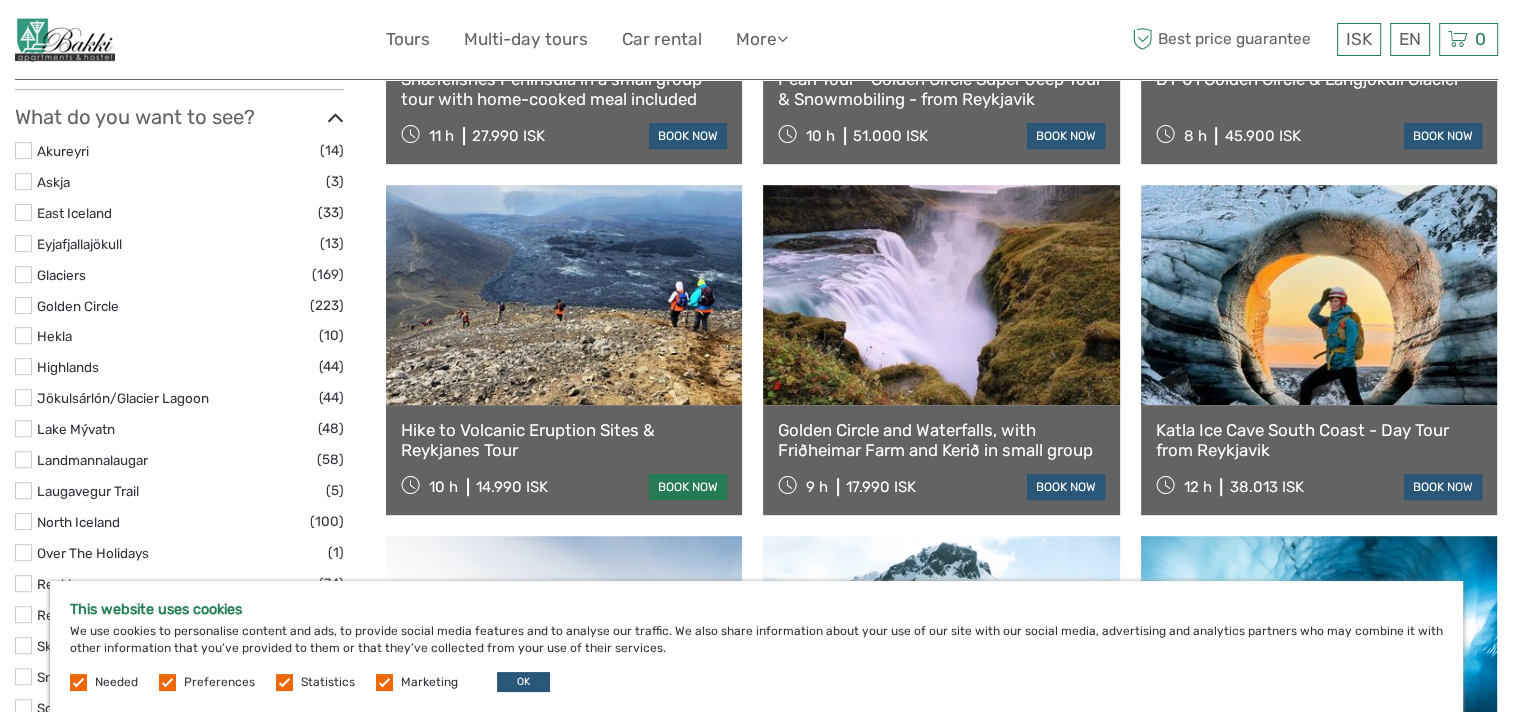 click on "book now" at bounding box center (688, 487) 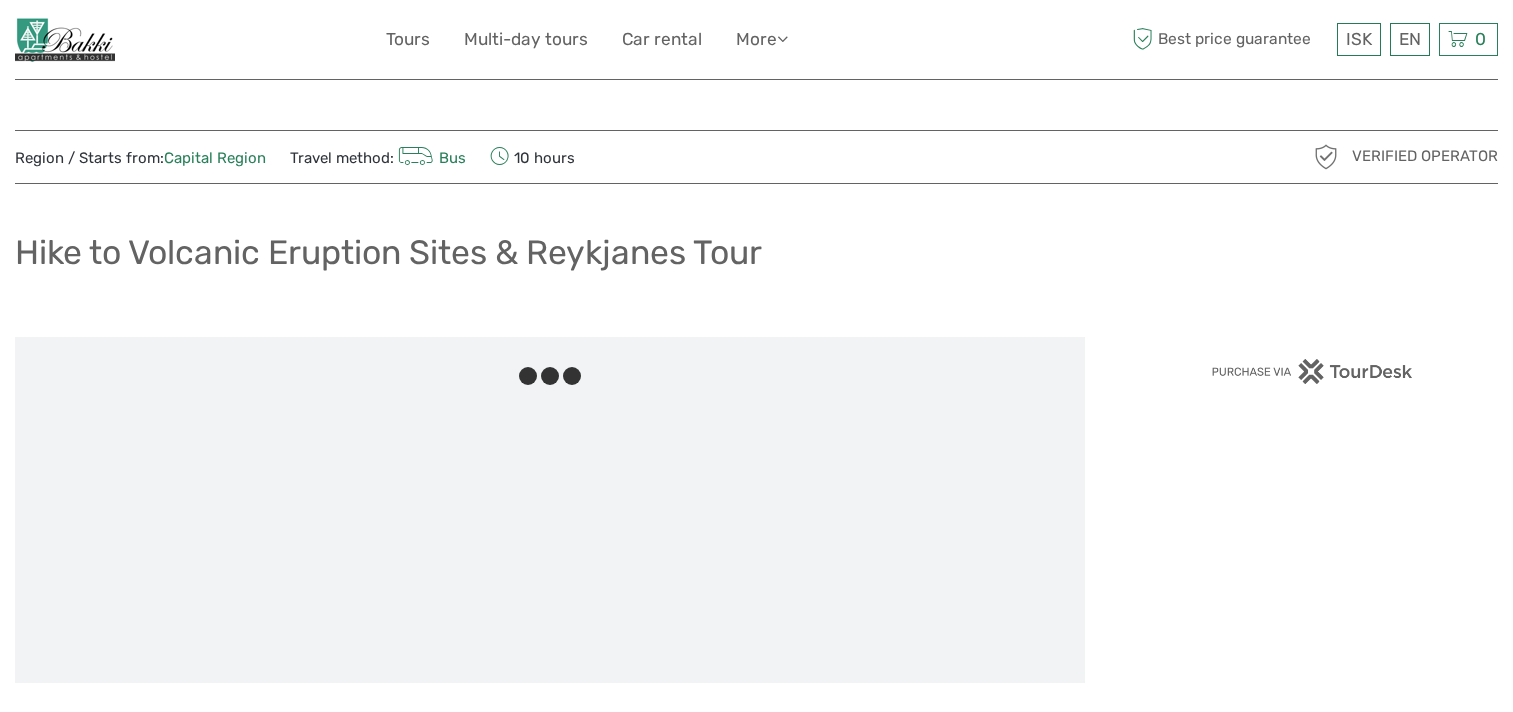 scroll, scrollTop: 0, scrollLeft: 0, axis: both 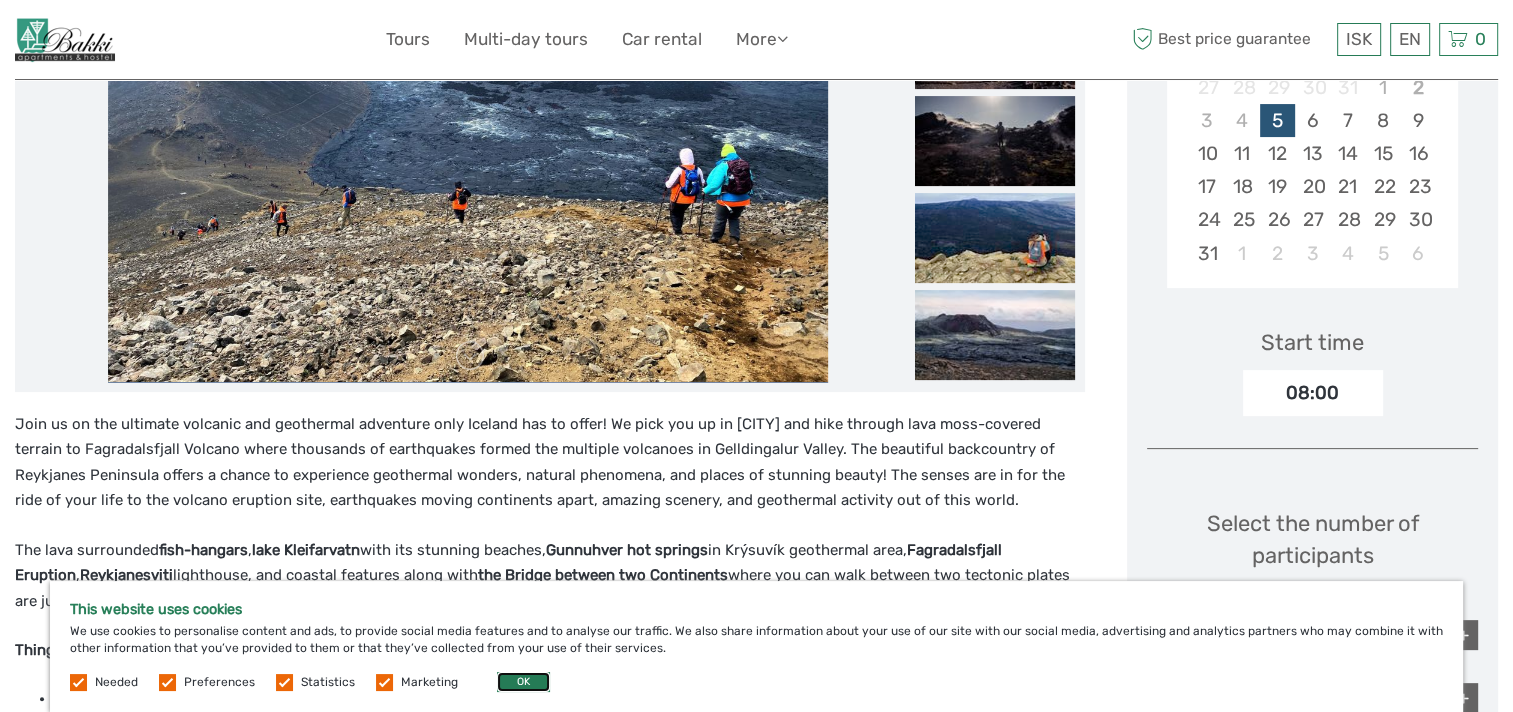 click on "OK" at bounding box center (523, 682) 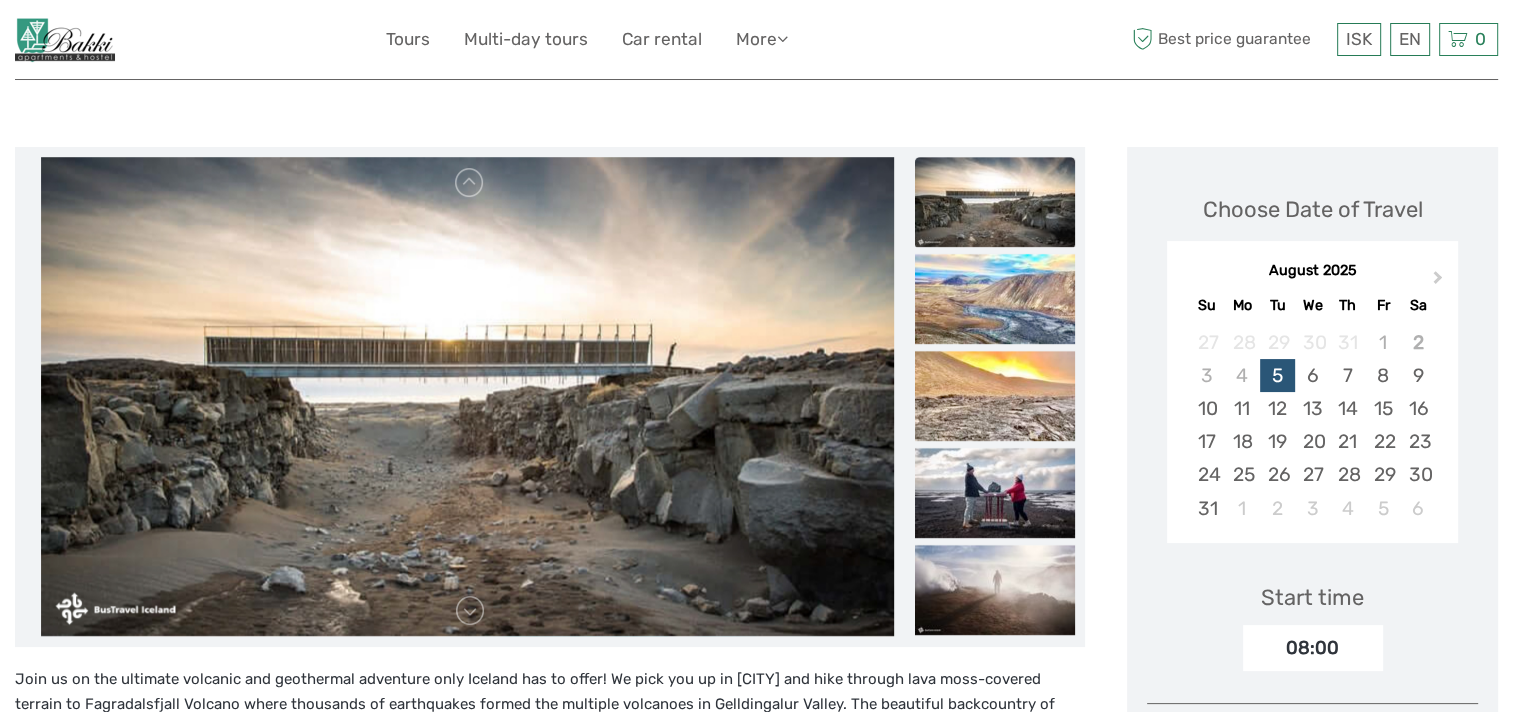 scroll, scrollTop: 145, scrollLeft: 0, axis: vertical 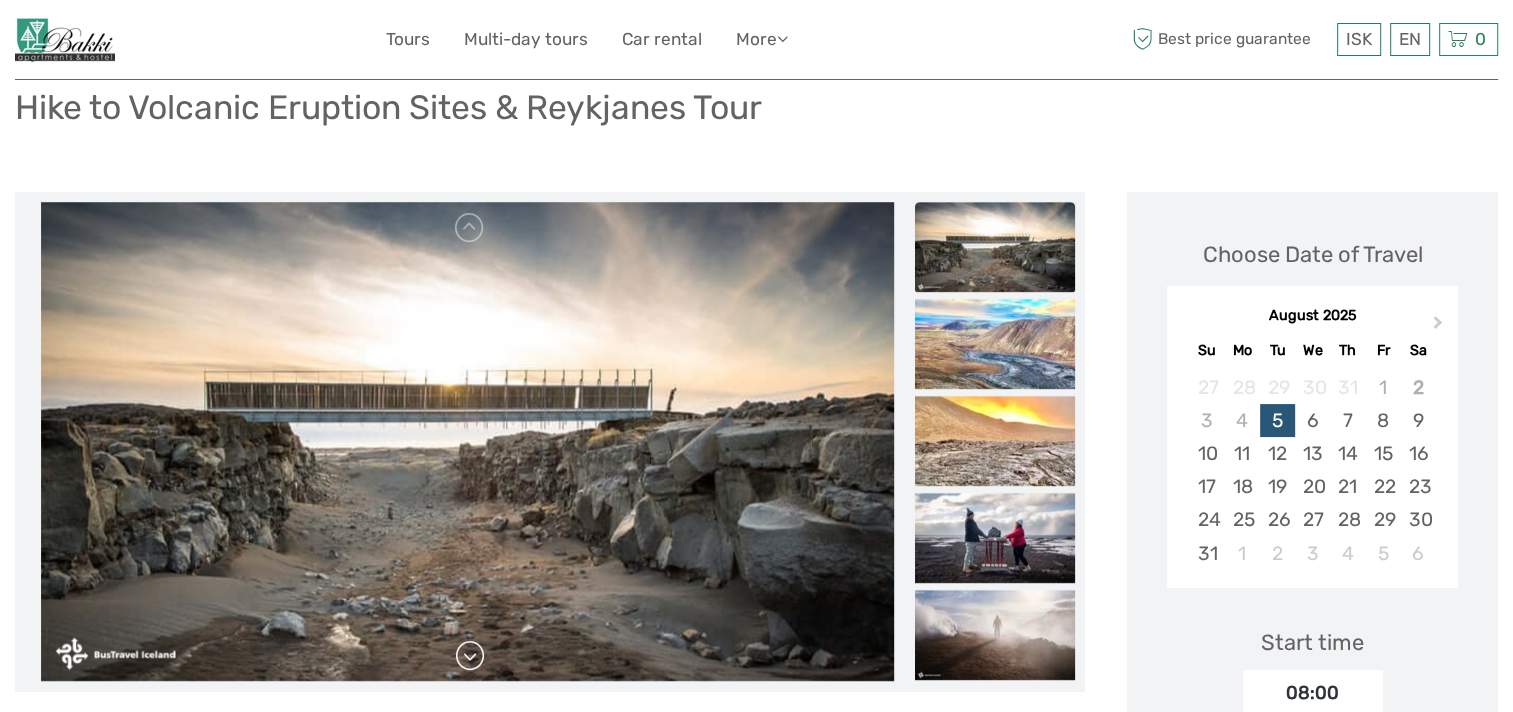 click at bounding box center [470, 656] 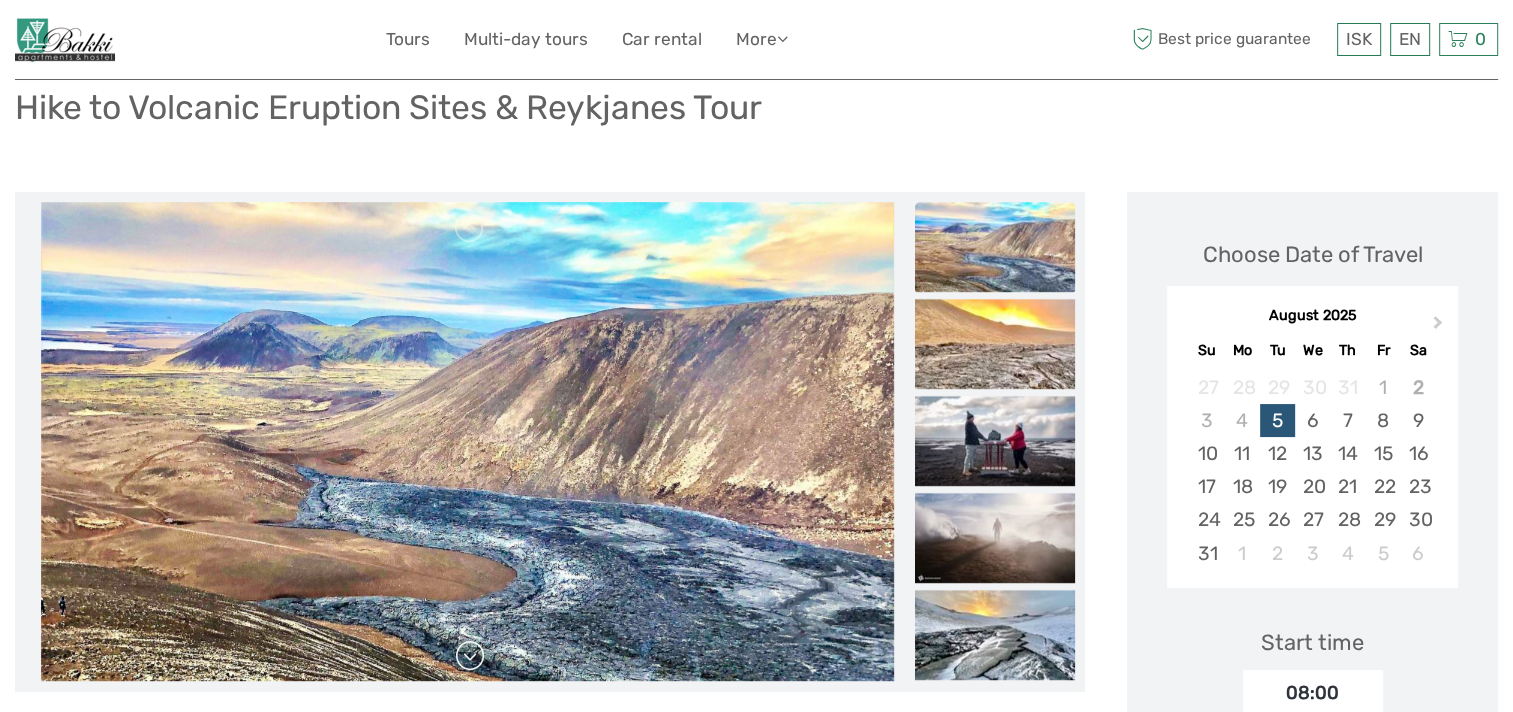 click at bounding box center [470, 656] 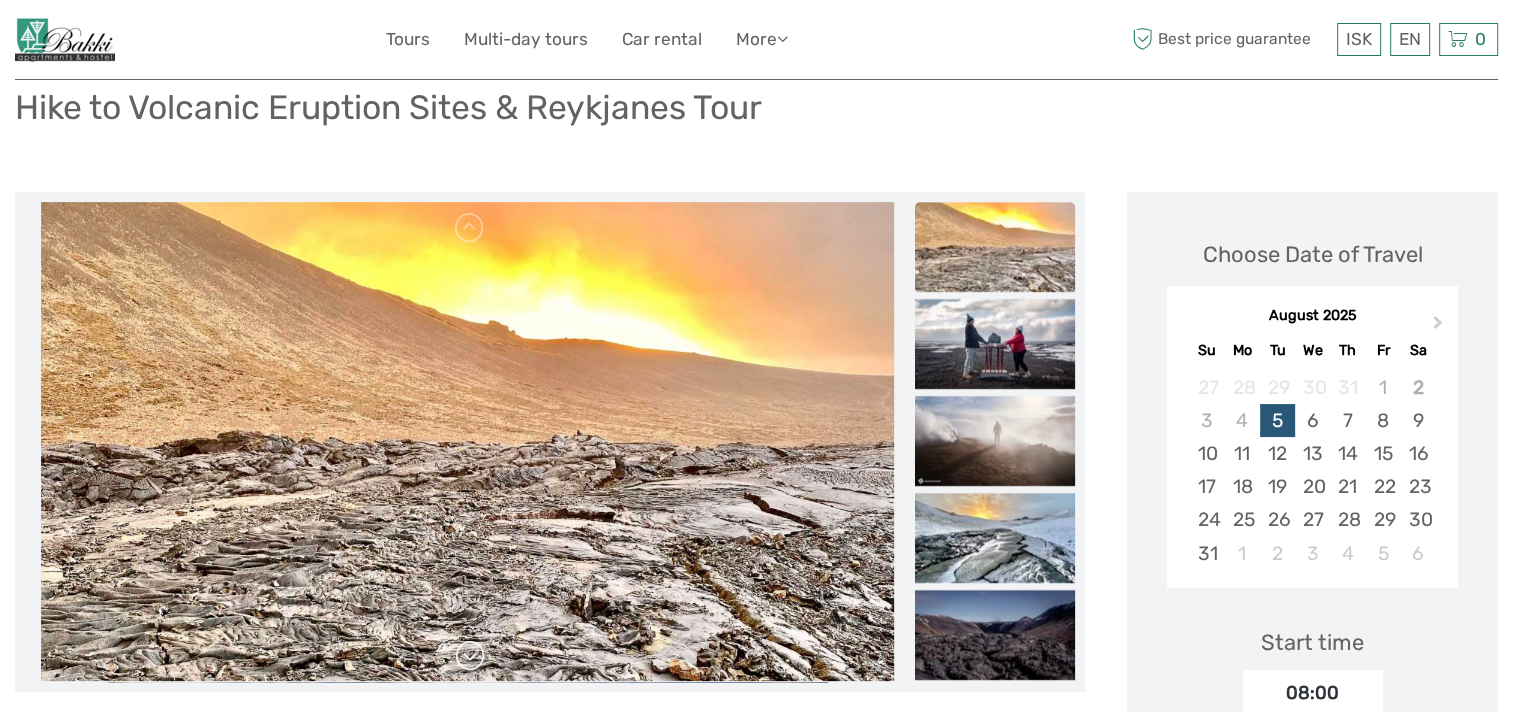 click at bounding box center (470, 656) 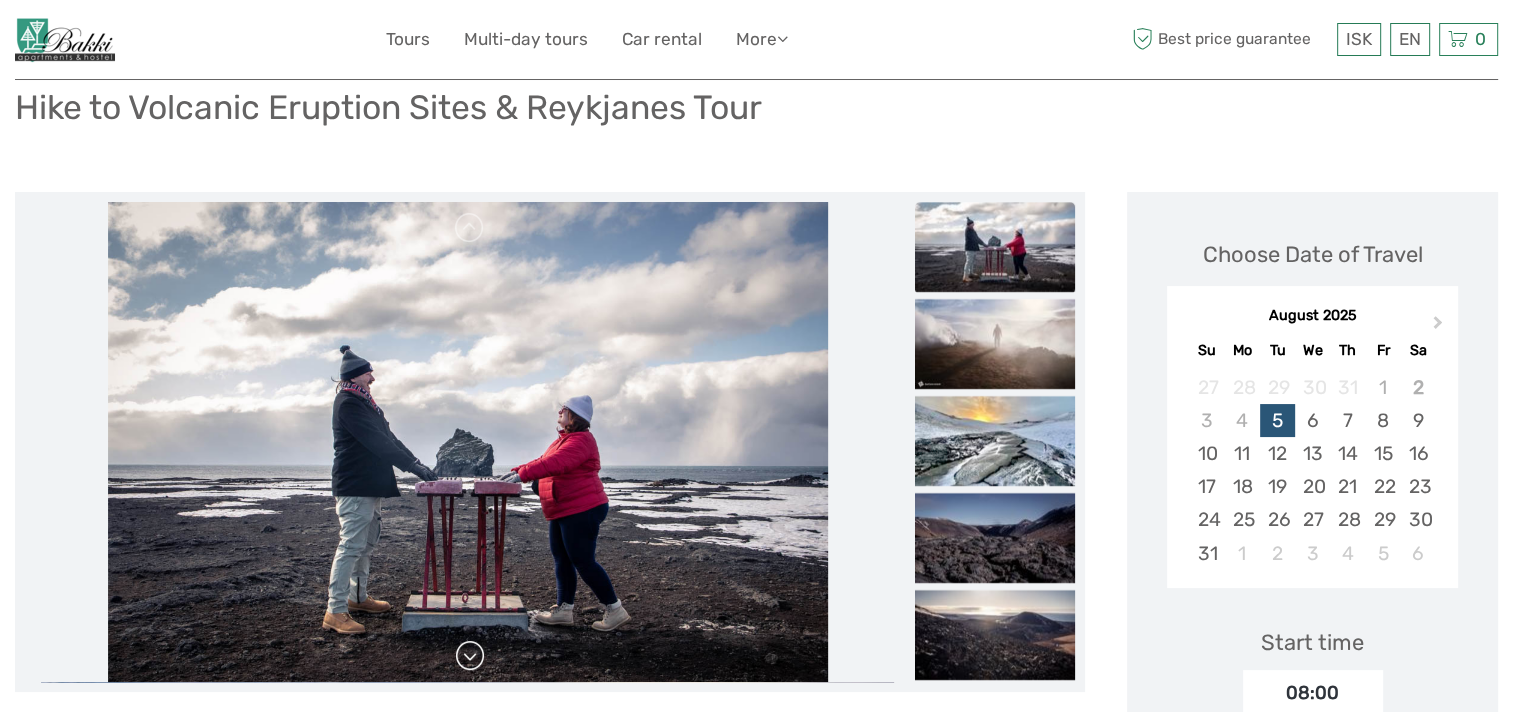 click at bounding box center (470, 656) 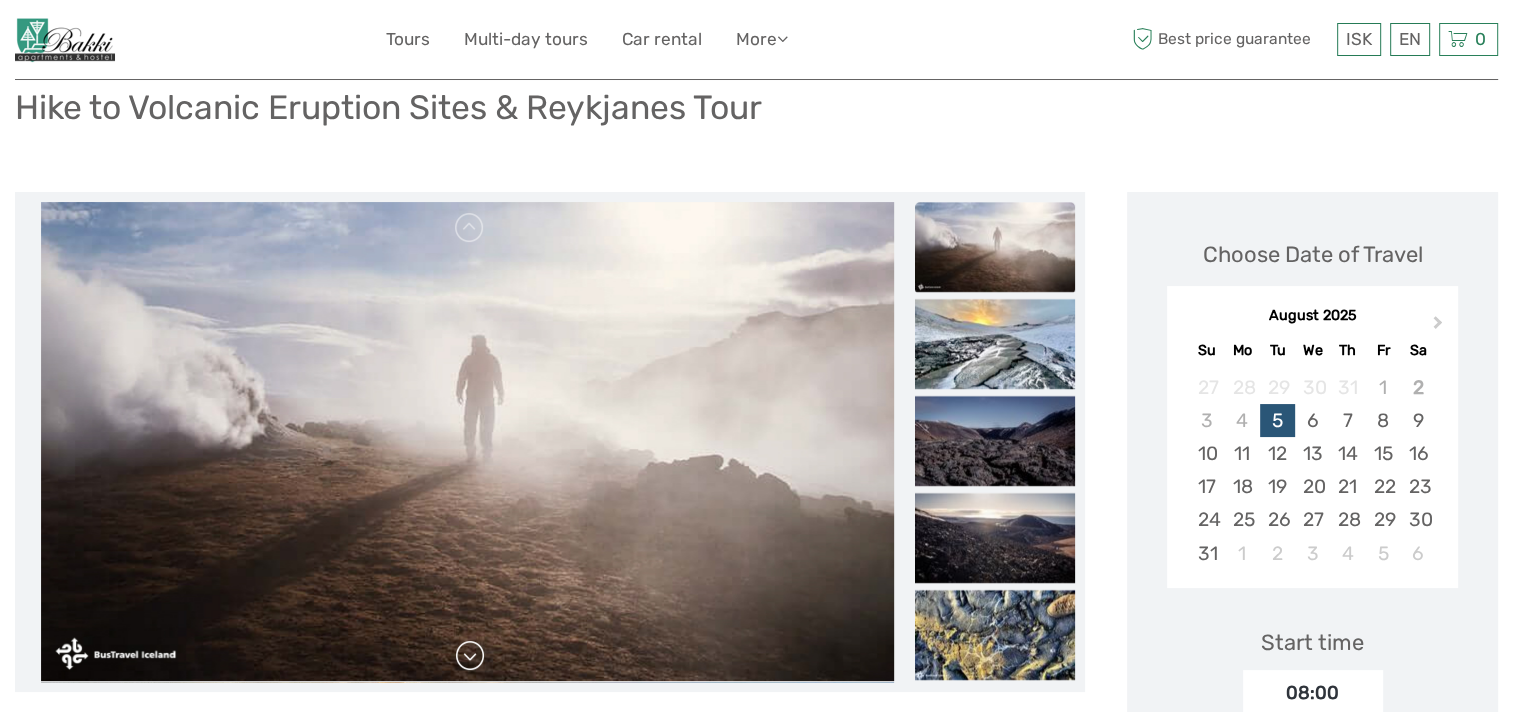 click at bounding box center (470, 656) 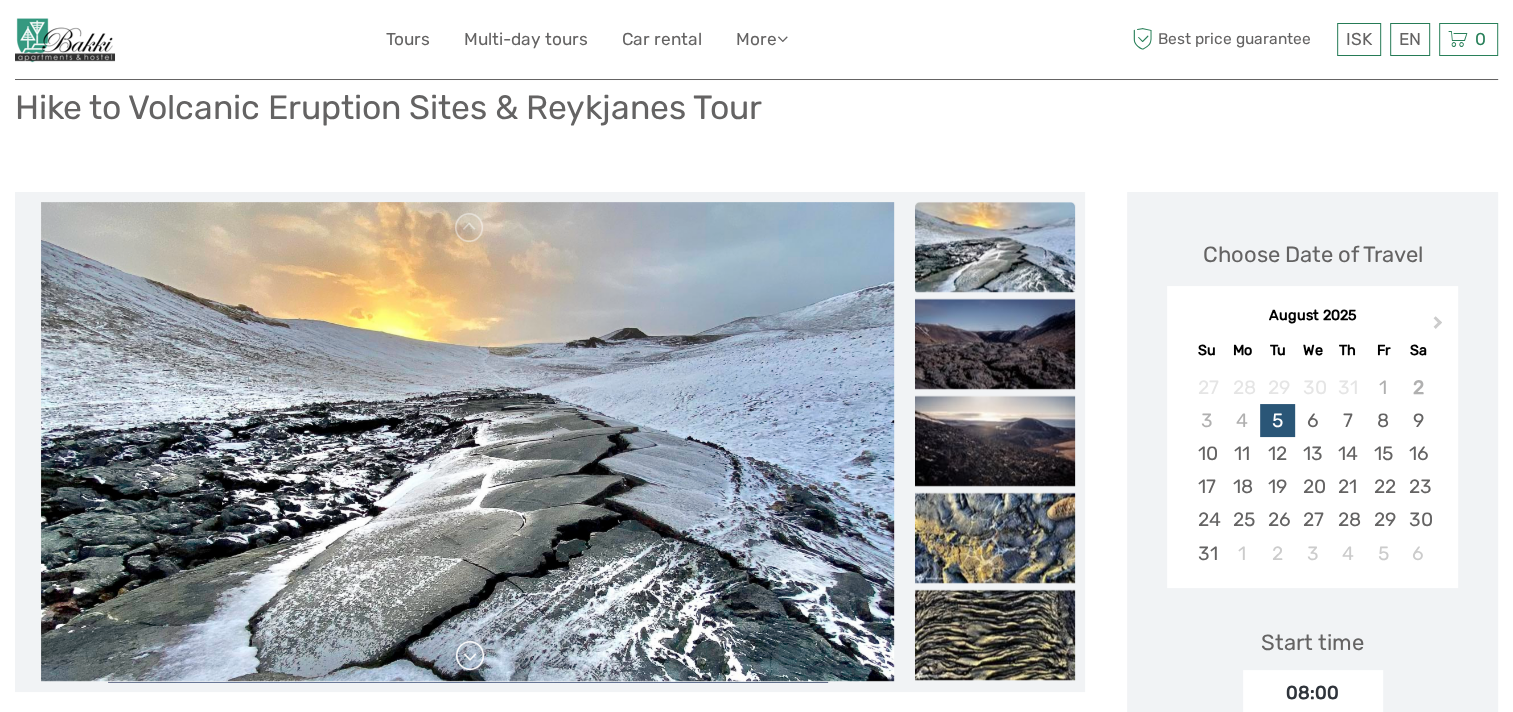click at bounding box center (470, 656) 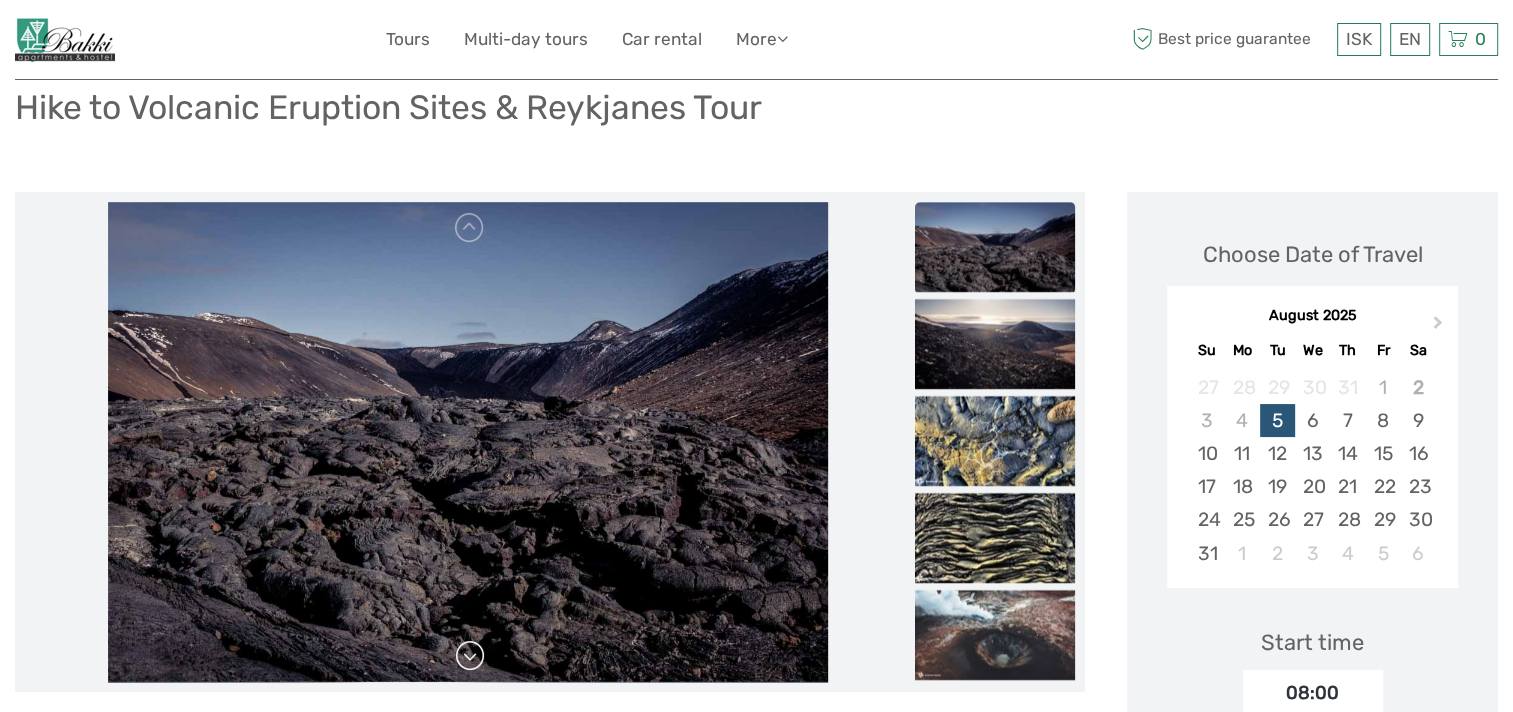 click at bounding box center [470, 656] 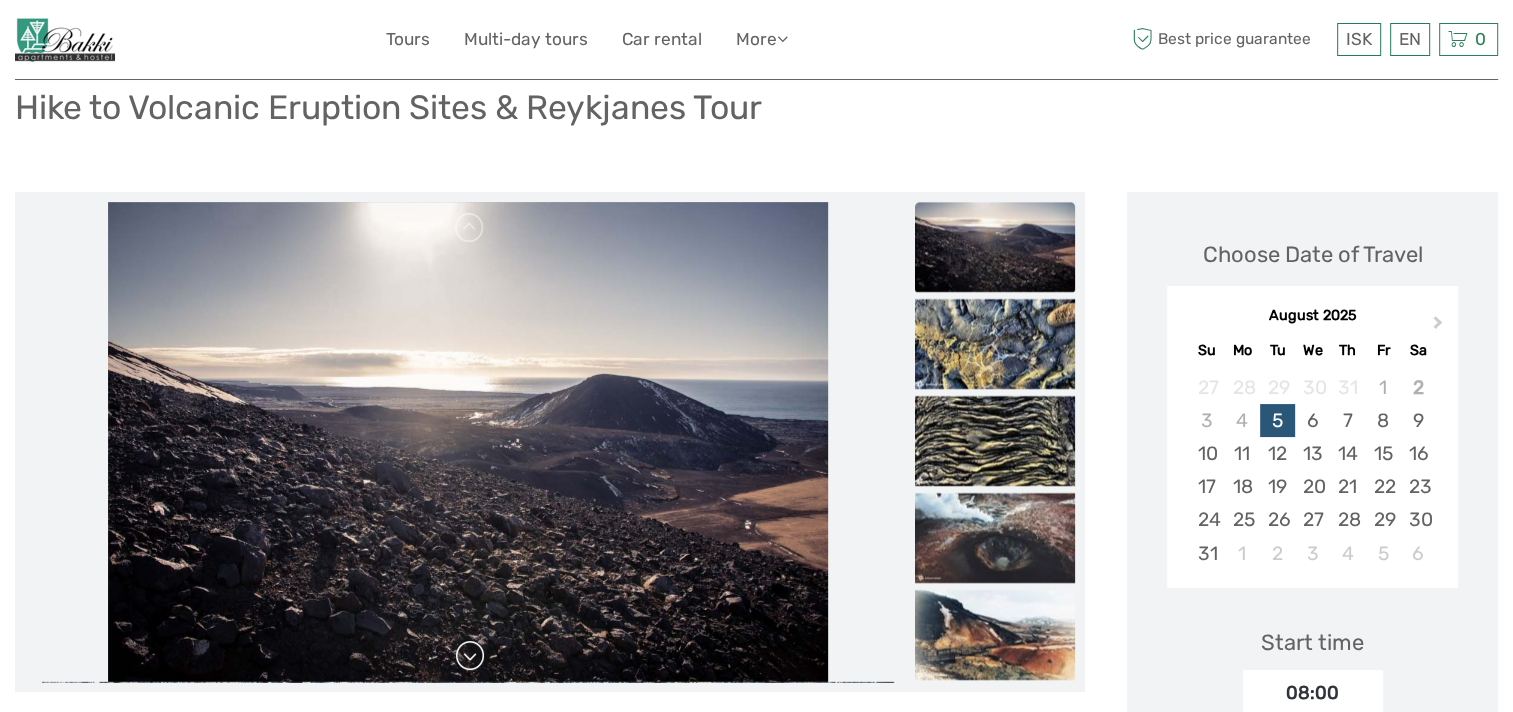 click at bounding box center (470, 656) 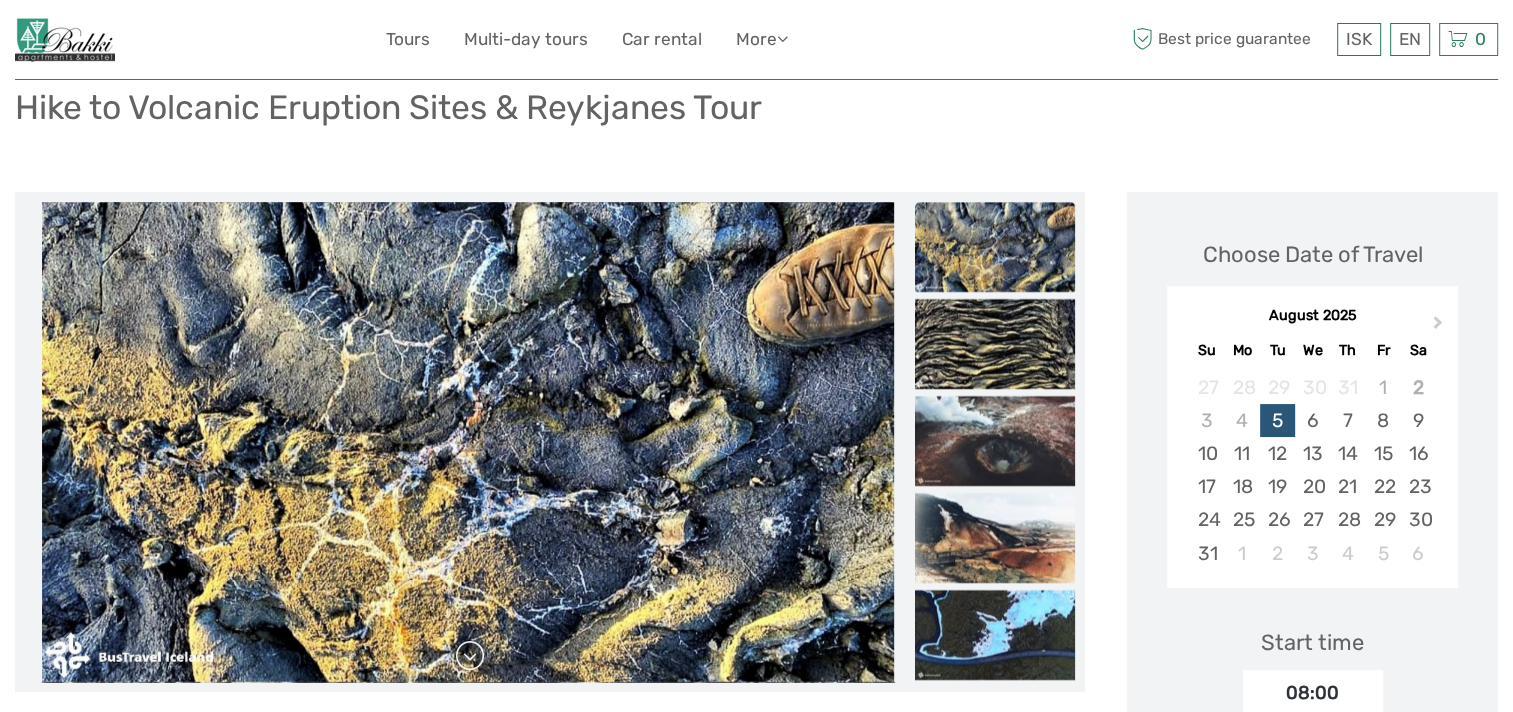 click at bounding box center (470, 656) 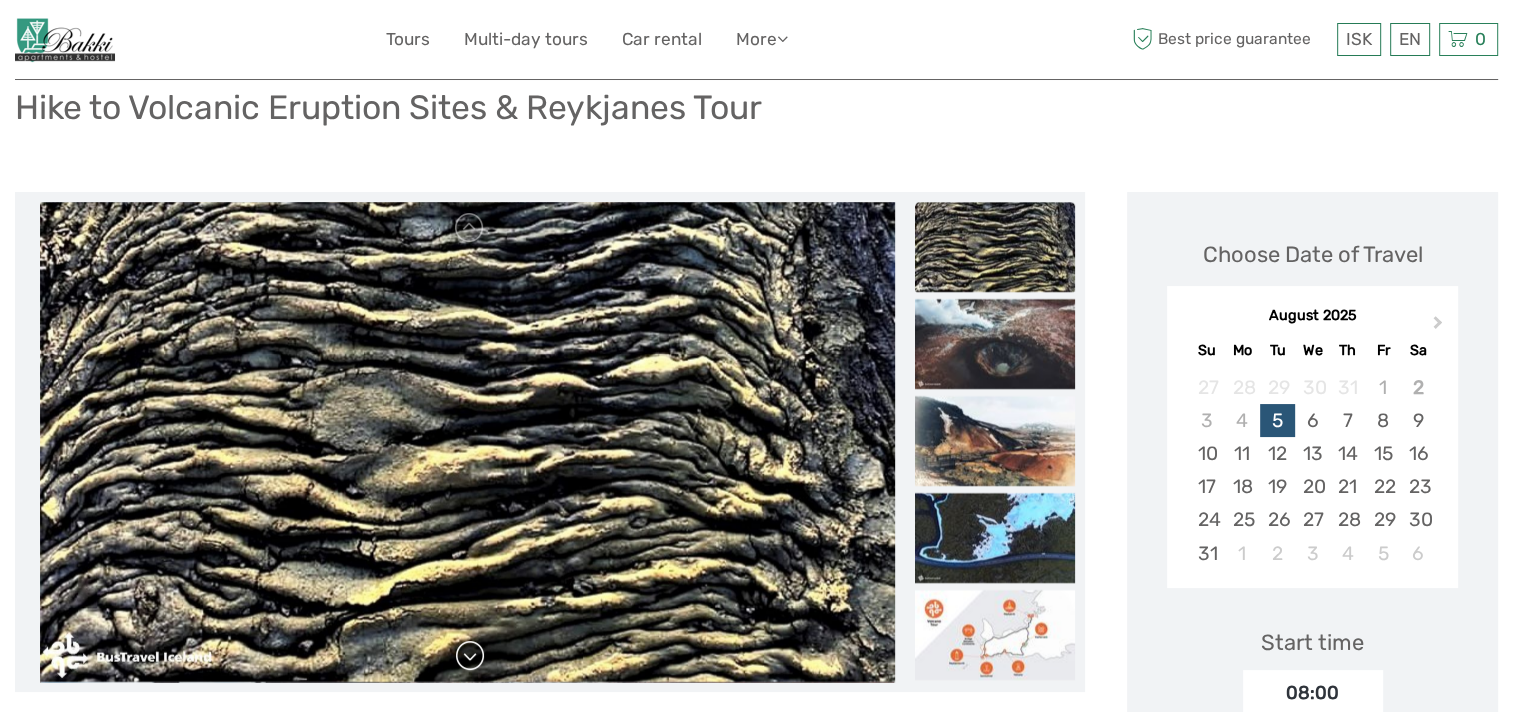 click at bounding box center [470, 656] 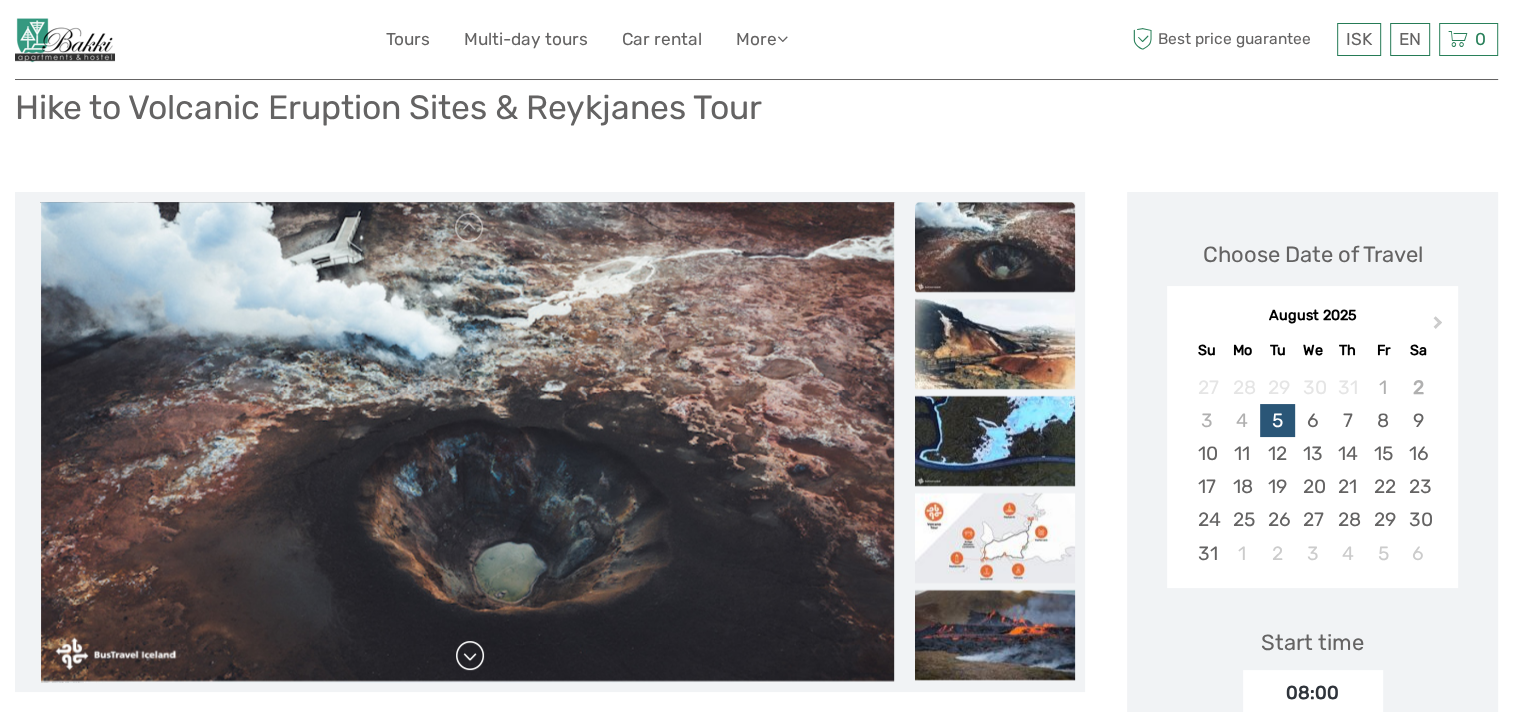 click at bounding box center [470, 656] 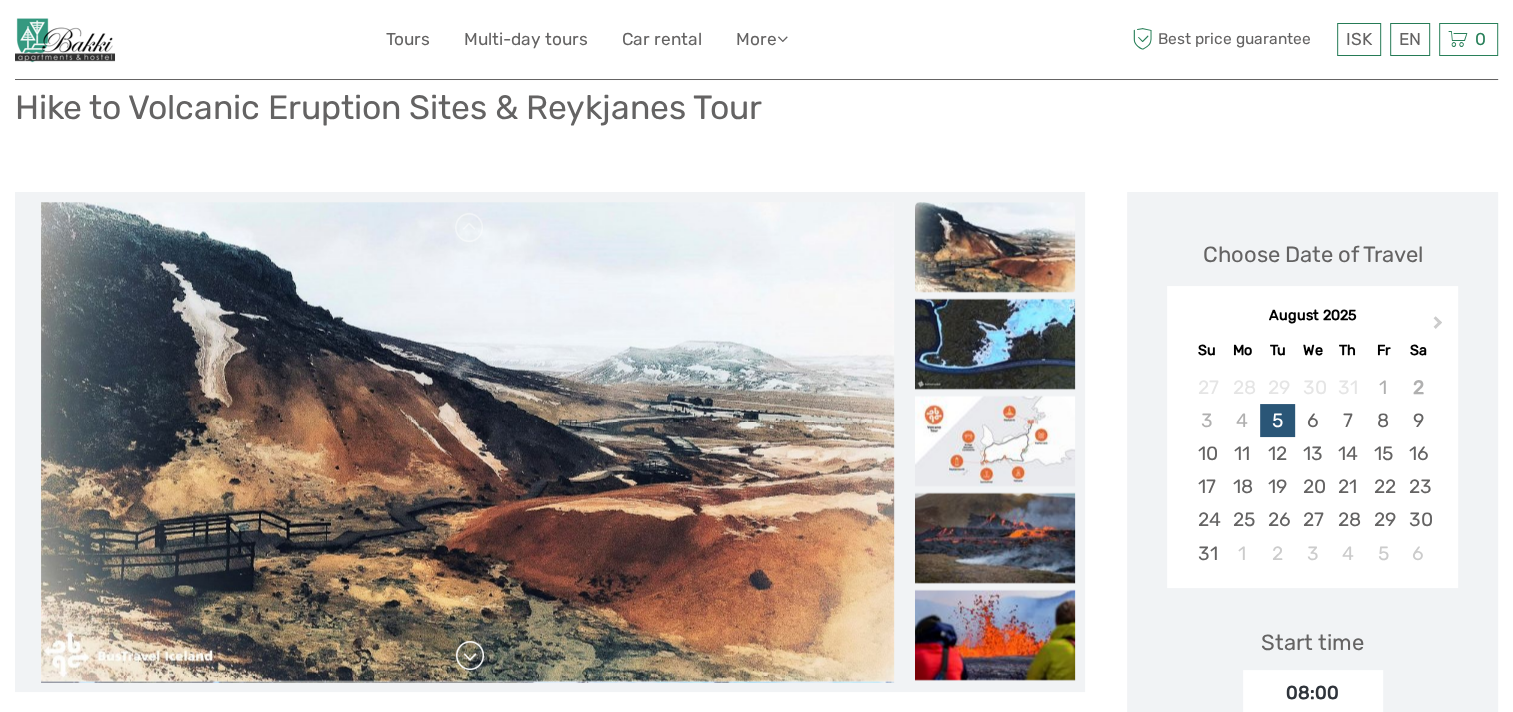click at bounding box center (470, 656) 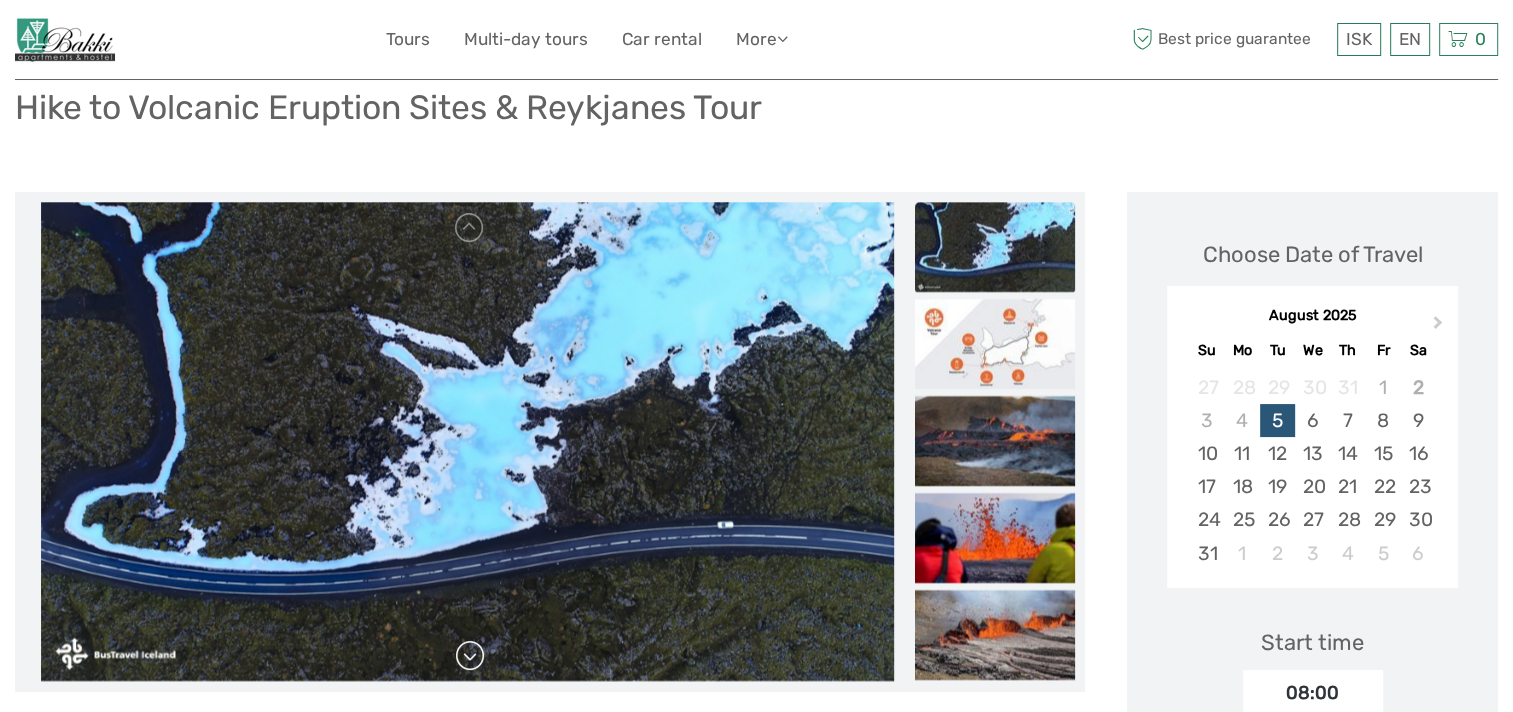 click at bounding box center [470, 656] 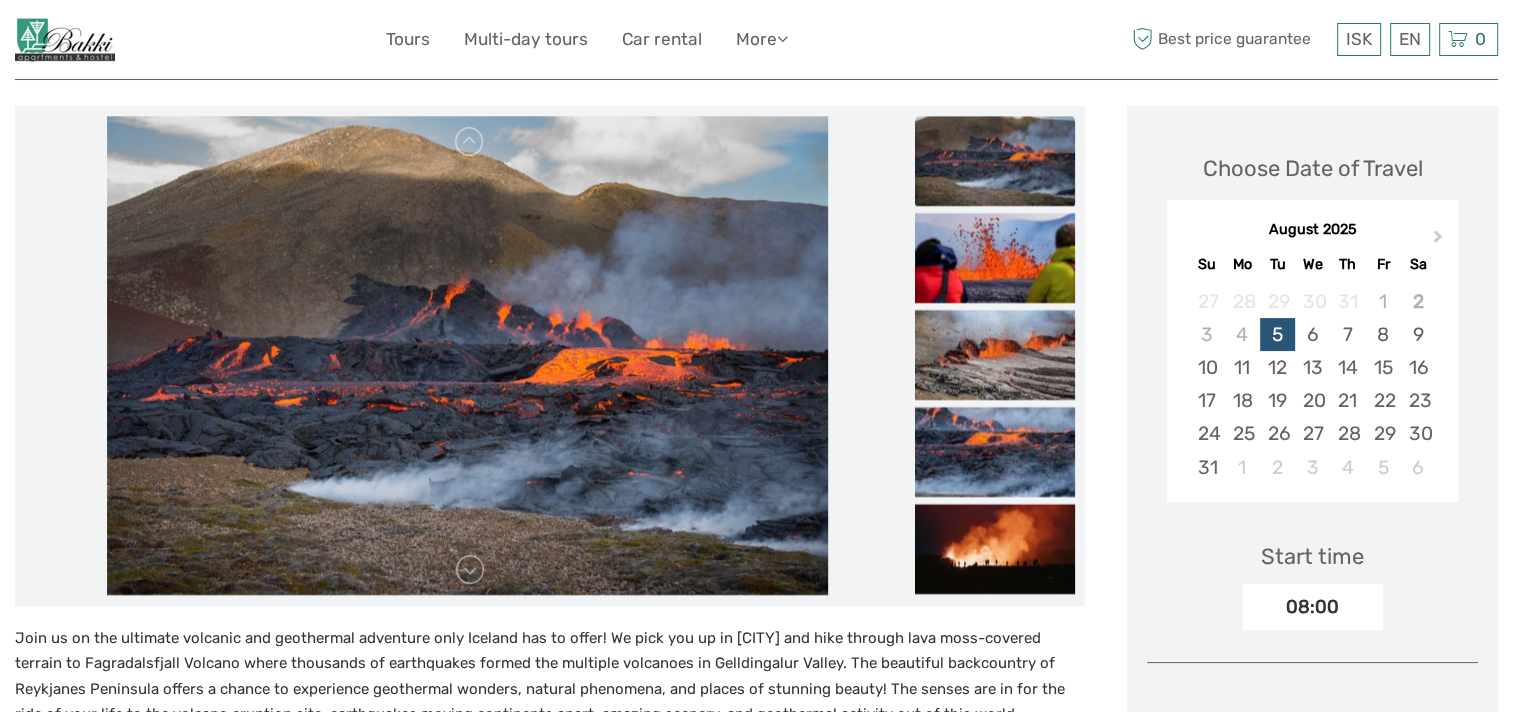 scroll, scrollTop: 145, scrollLeft: 0, axis: vertical 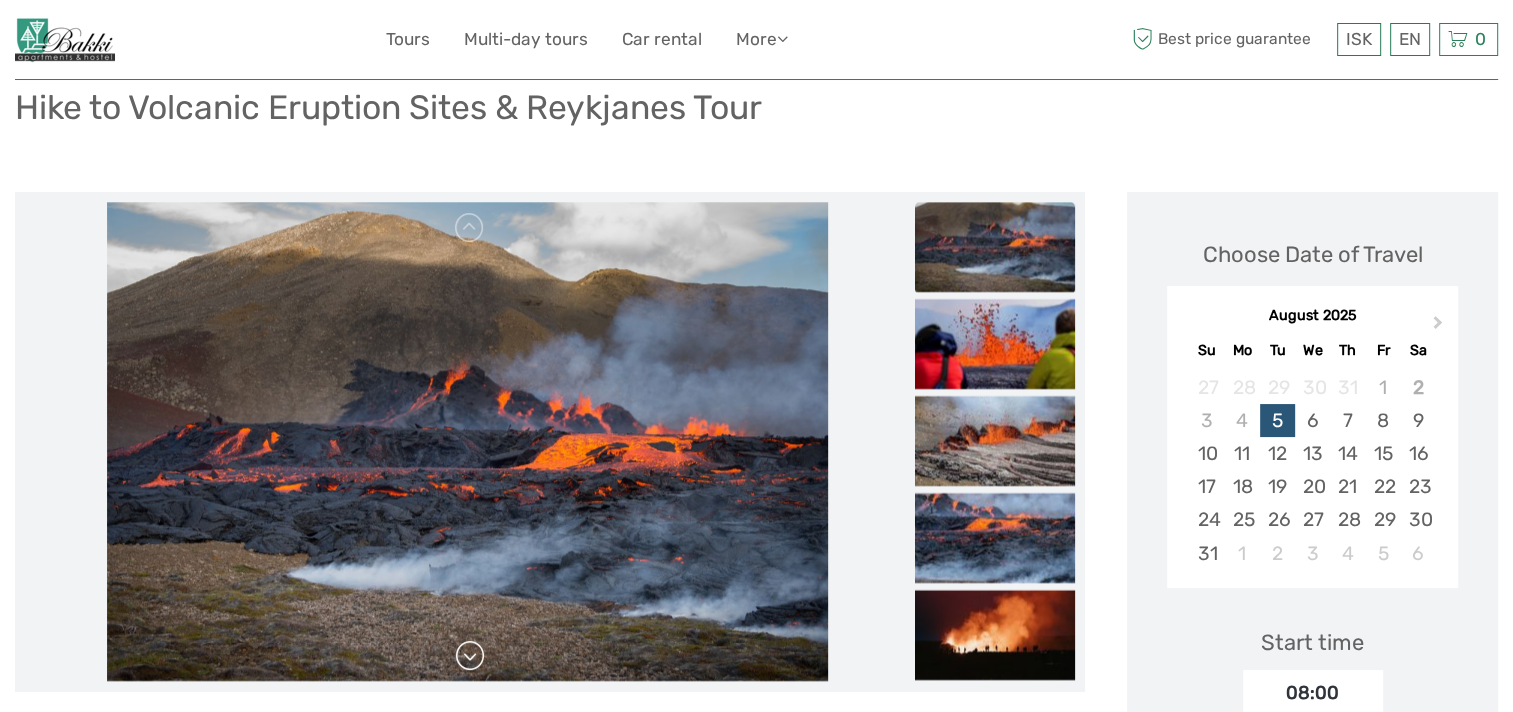 click at bounding box center (470, 656) 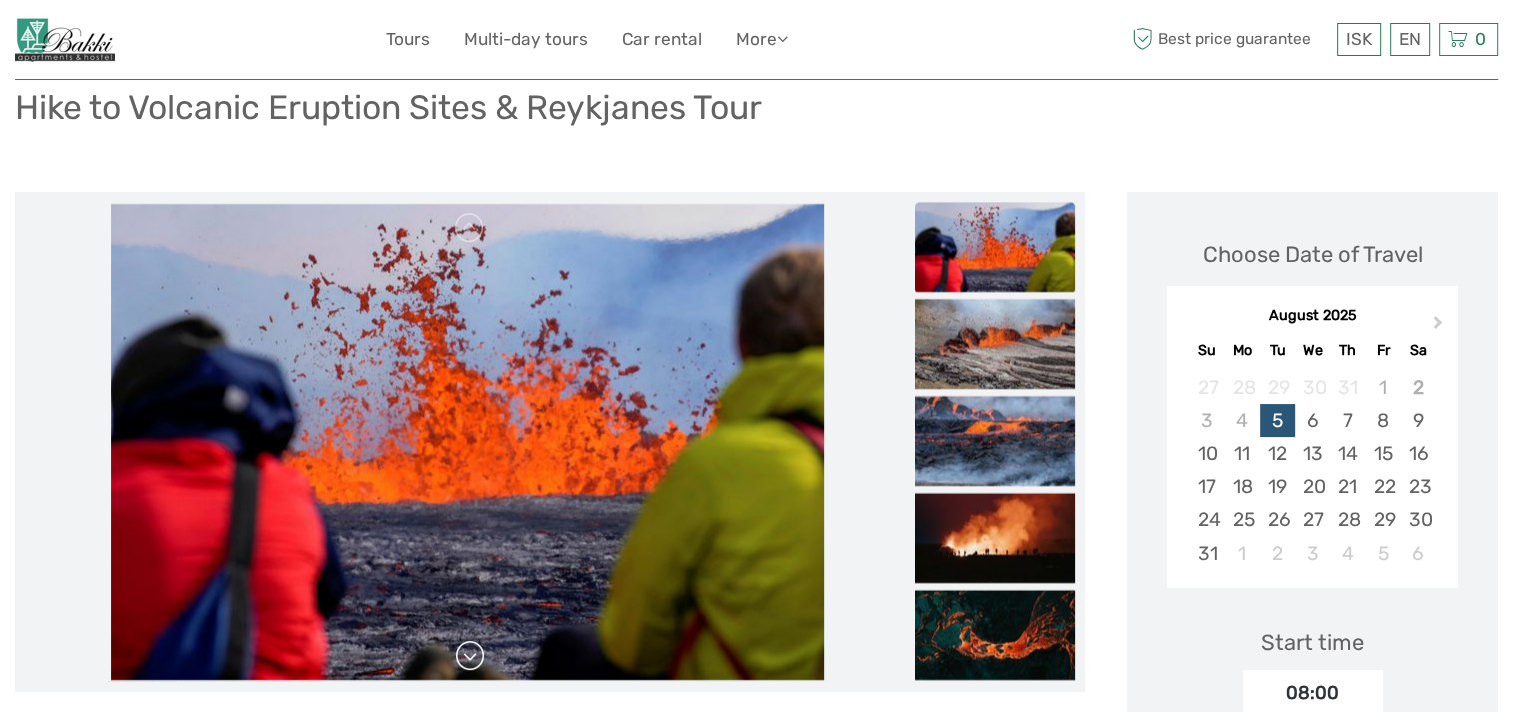 click at bounding box center [470, 656] 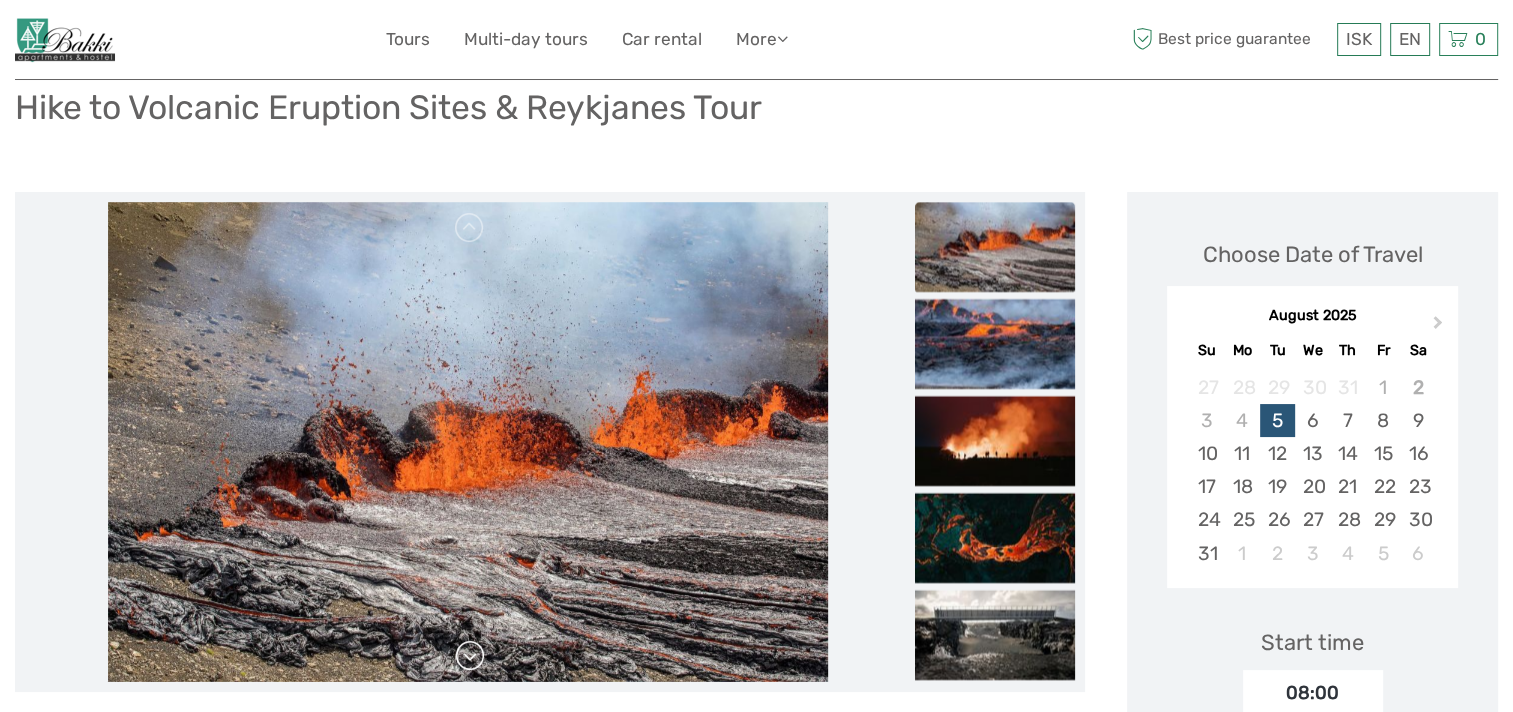 click at bounding box center [470, 656] 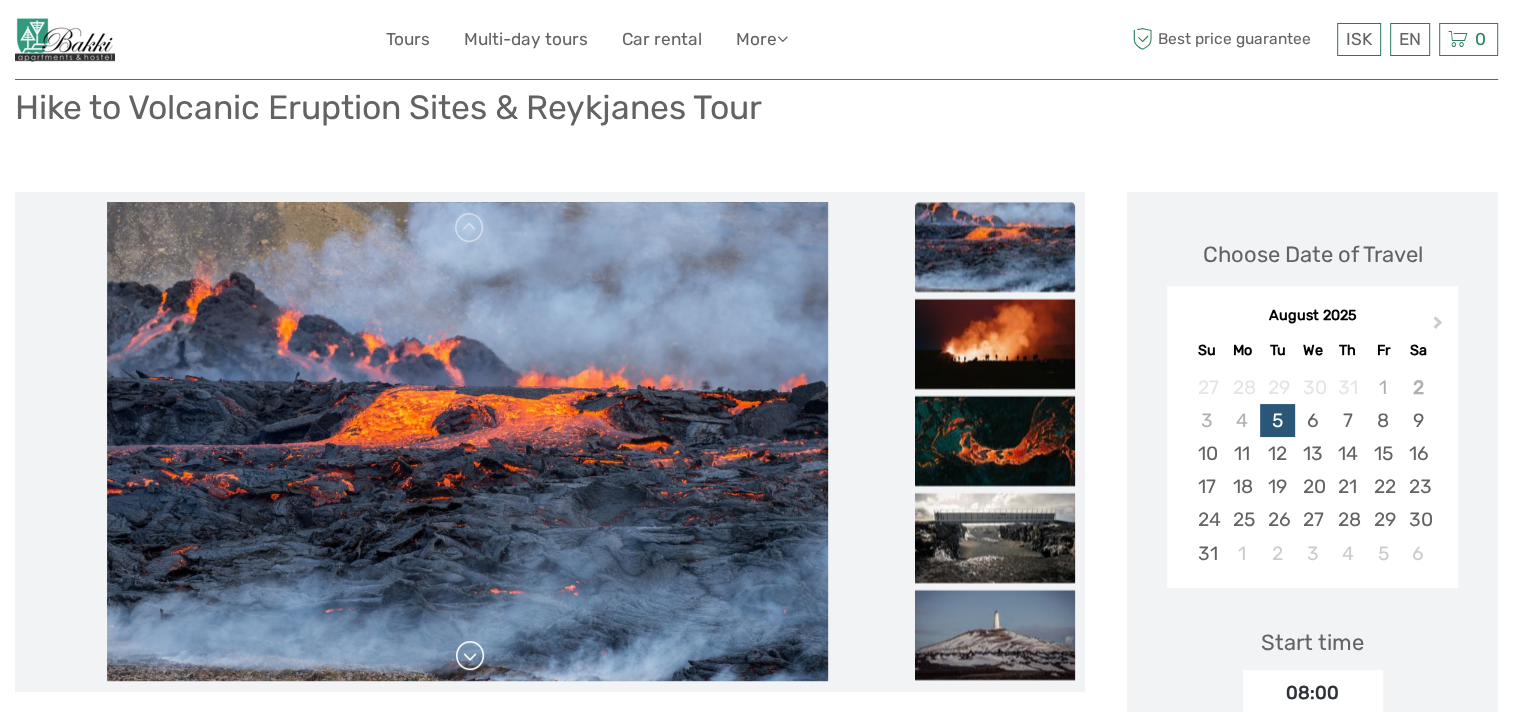 click at bounding box center (470, 656) 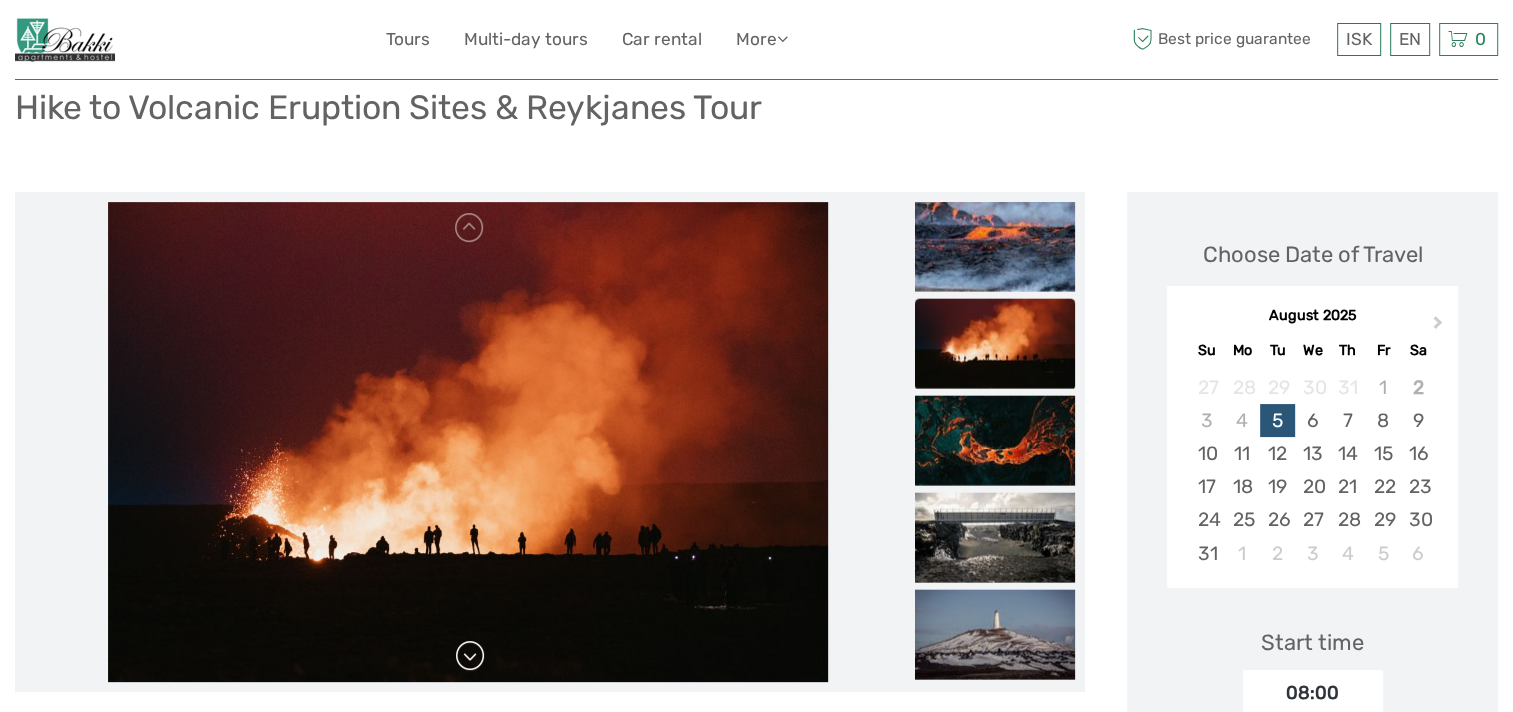 click at bounding box center (470, 656) 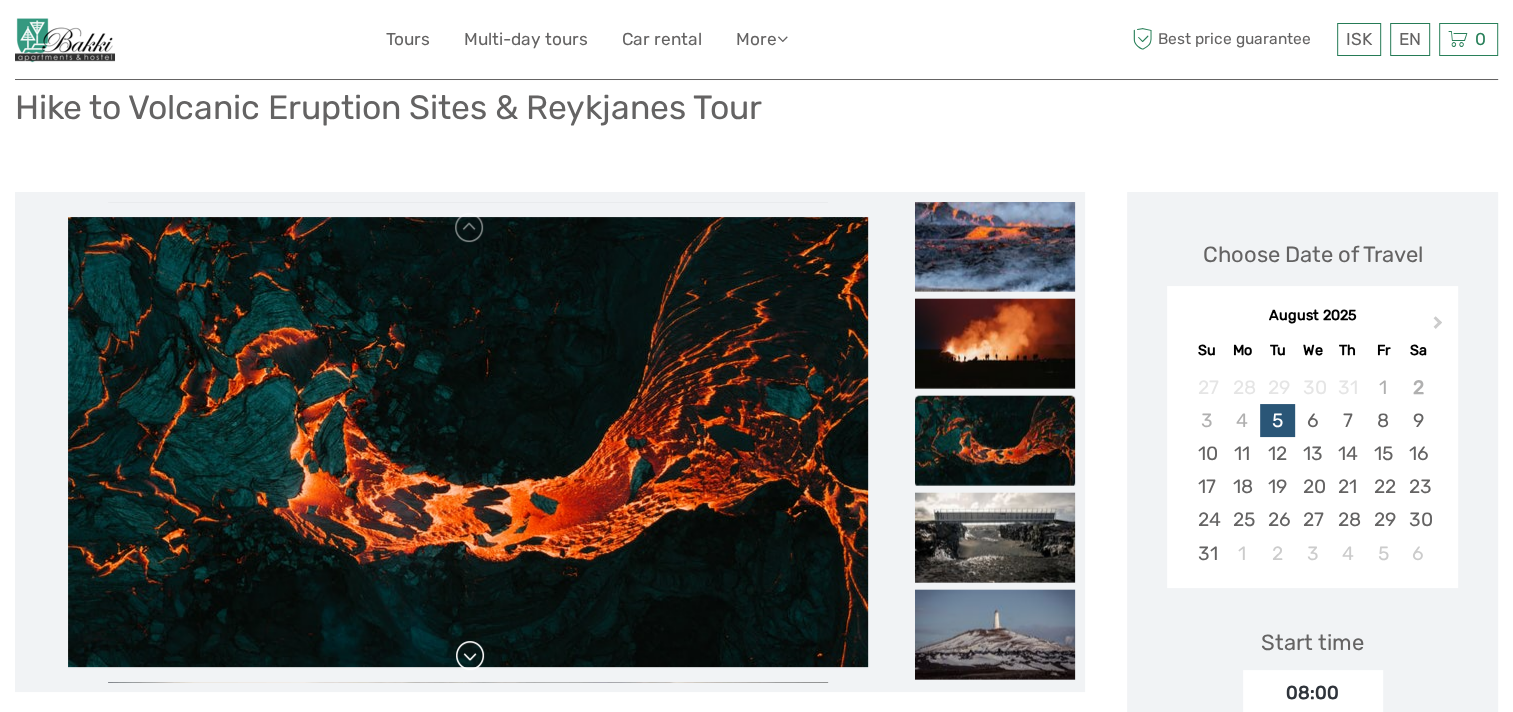 click at bounding box center [470, 656] 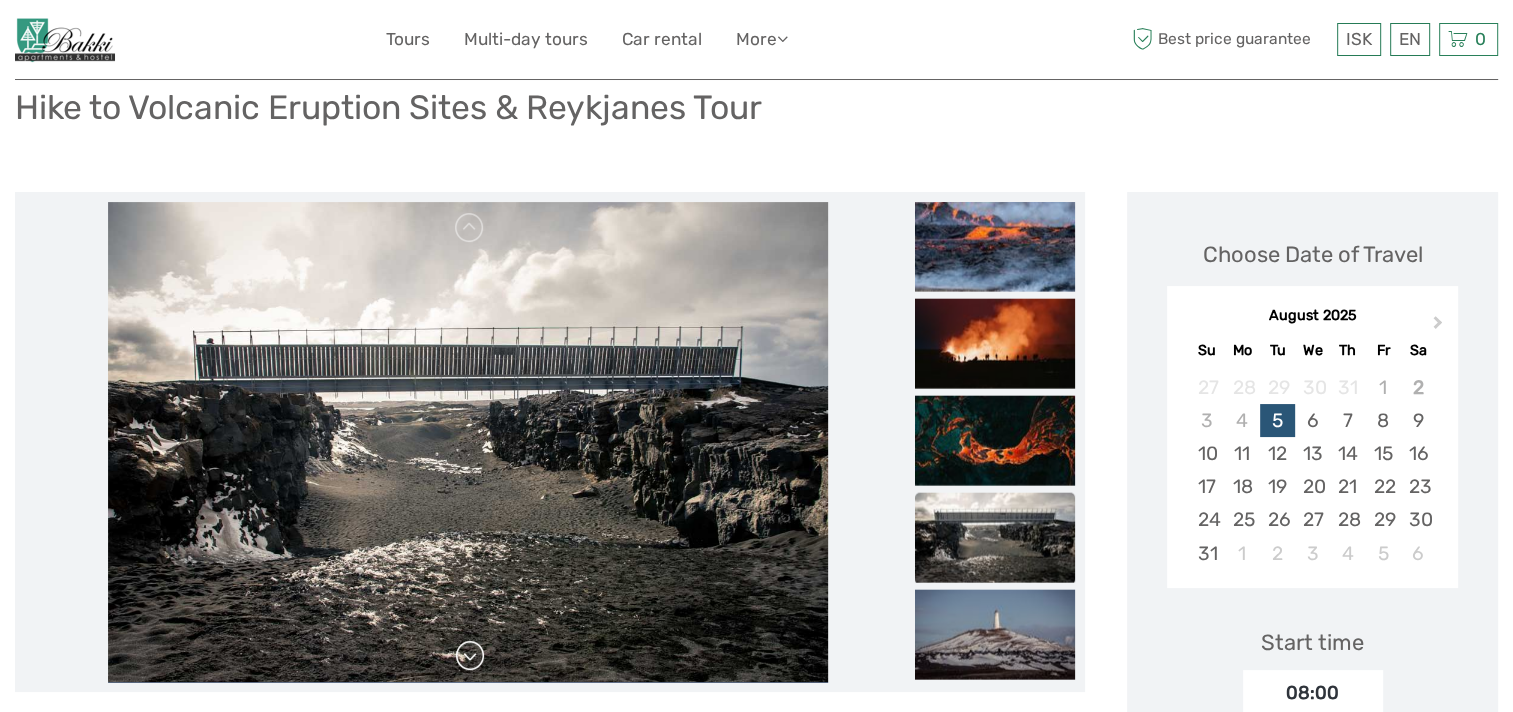 click at bounding box center [470, 656] 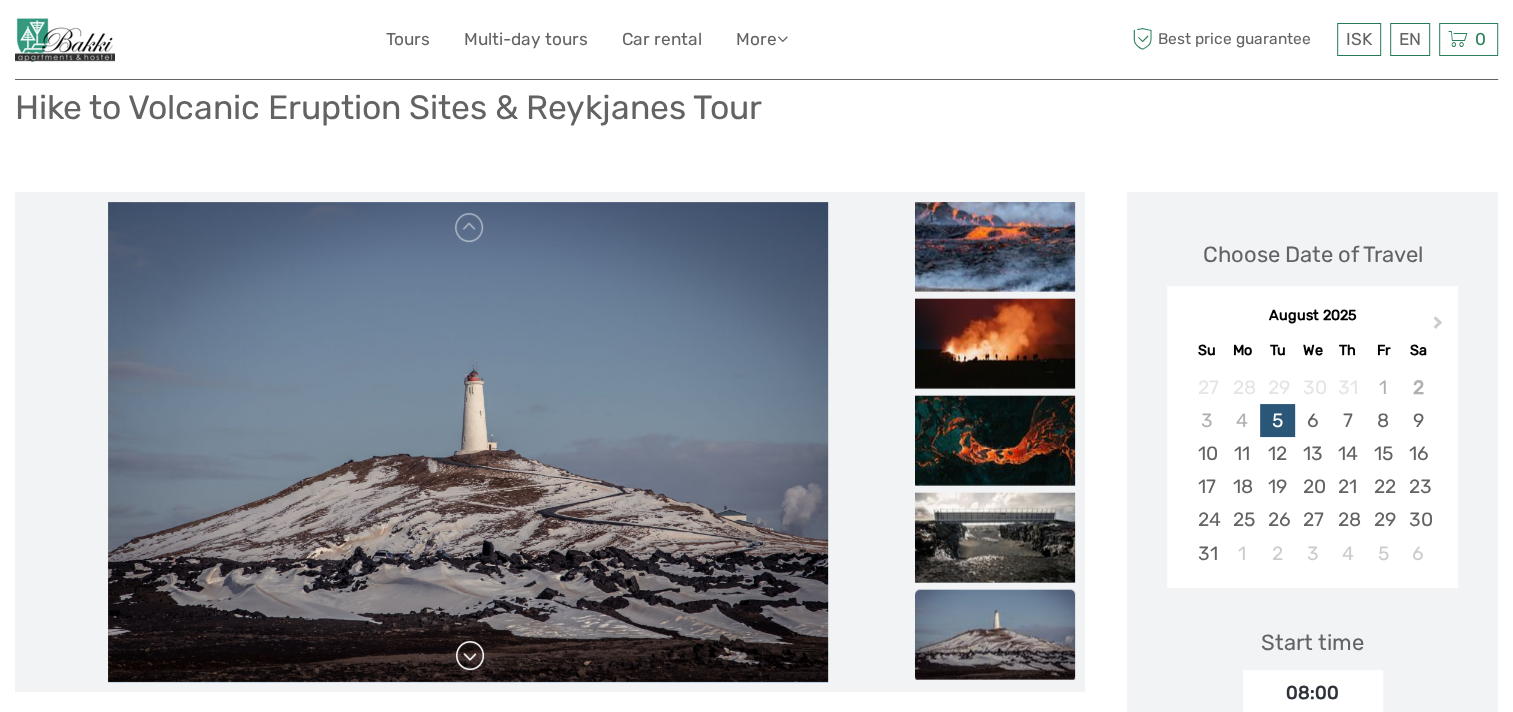 click at bounding box center [470, 656] 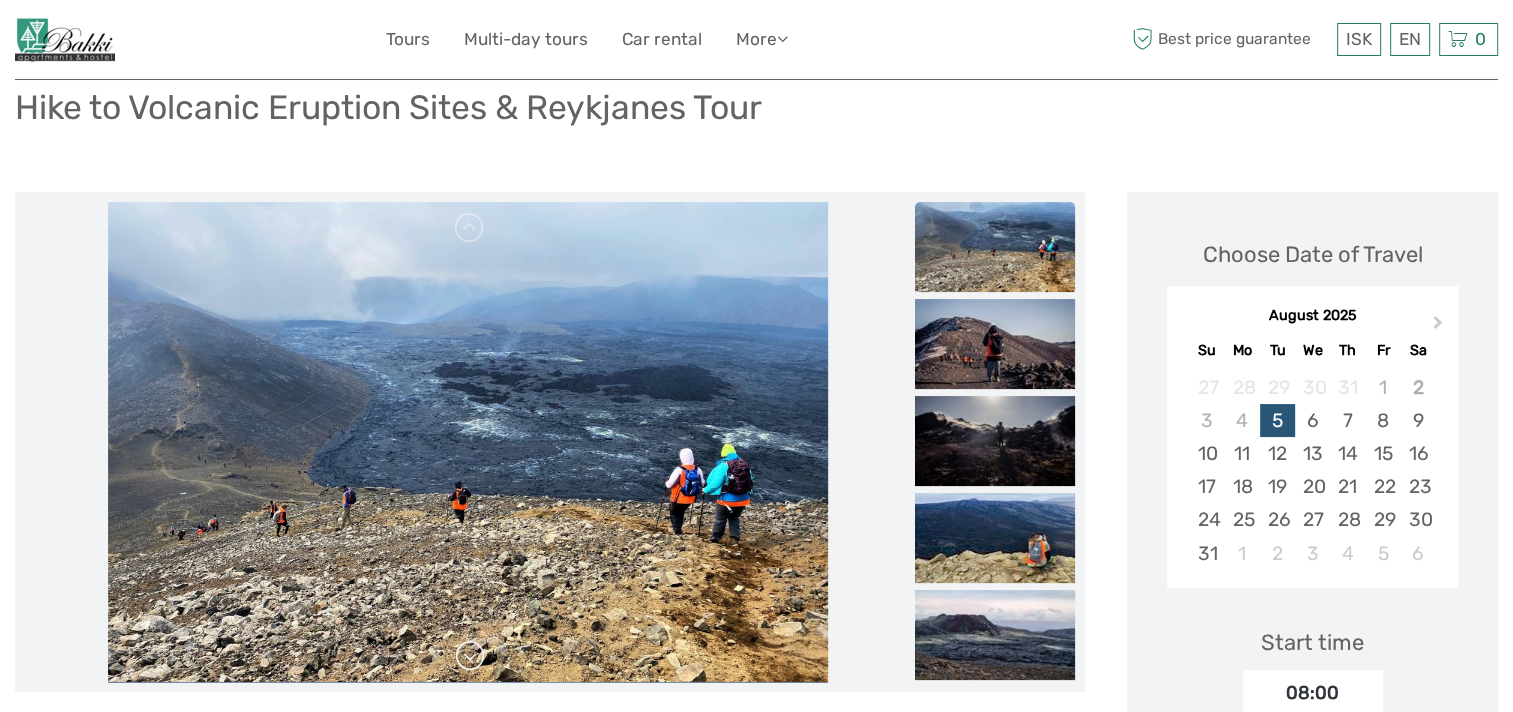 click at bounding box center [470, 656] 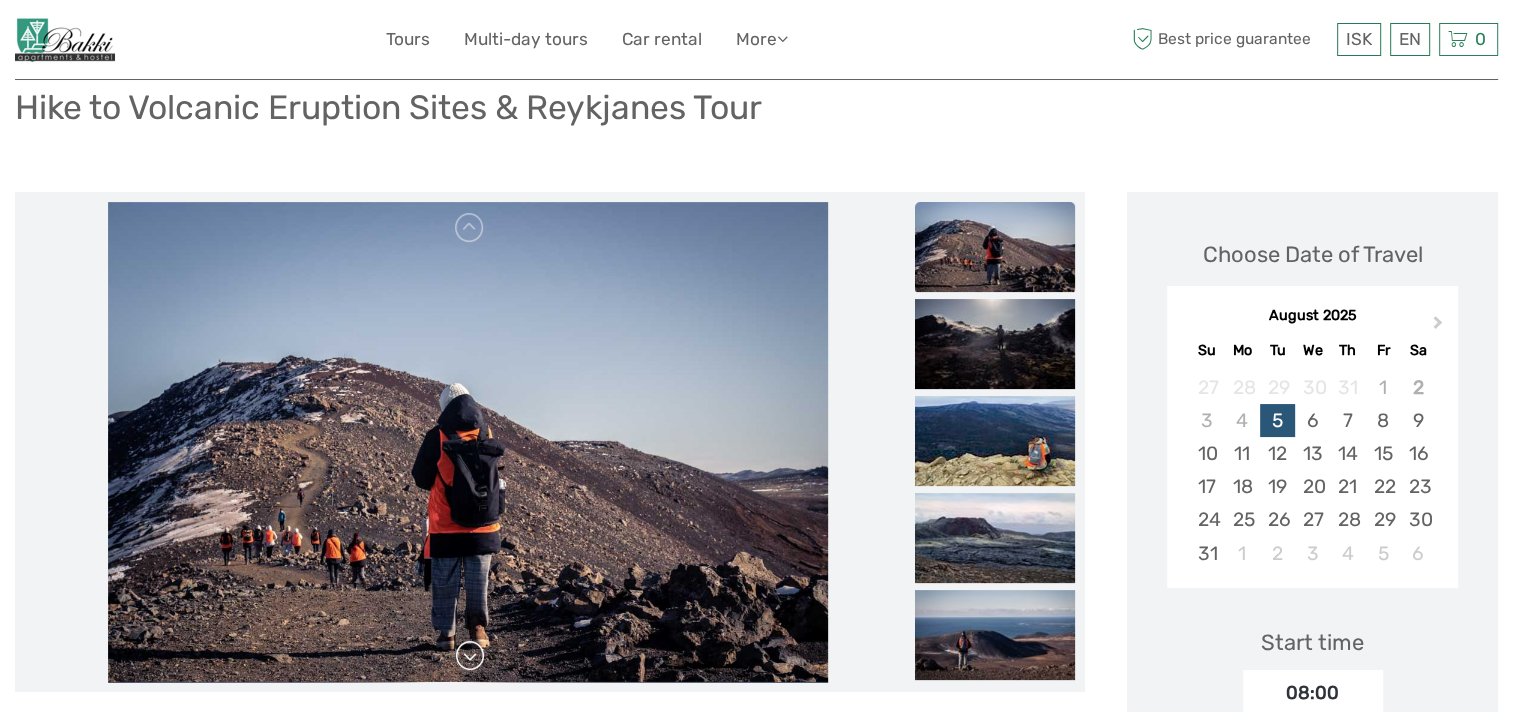 click at bounding box center [470, 656] 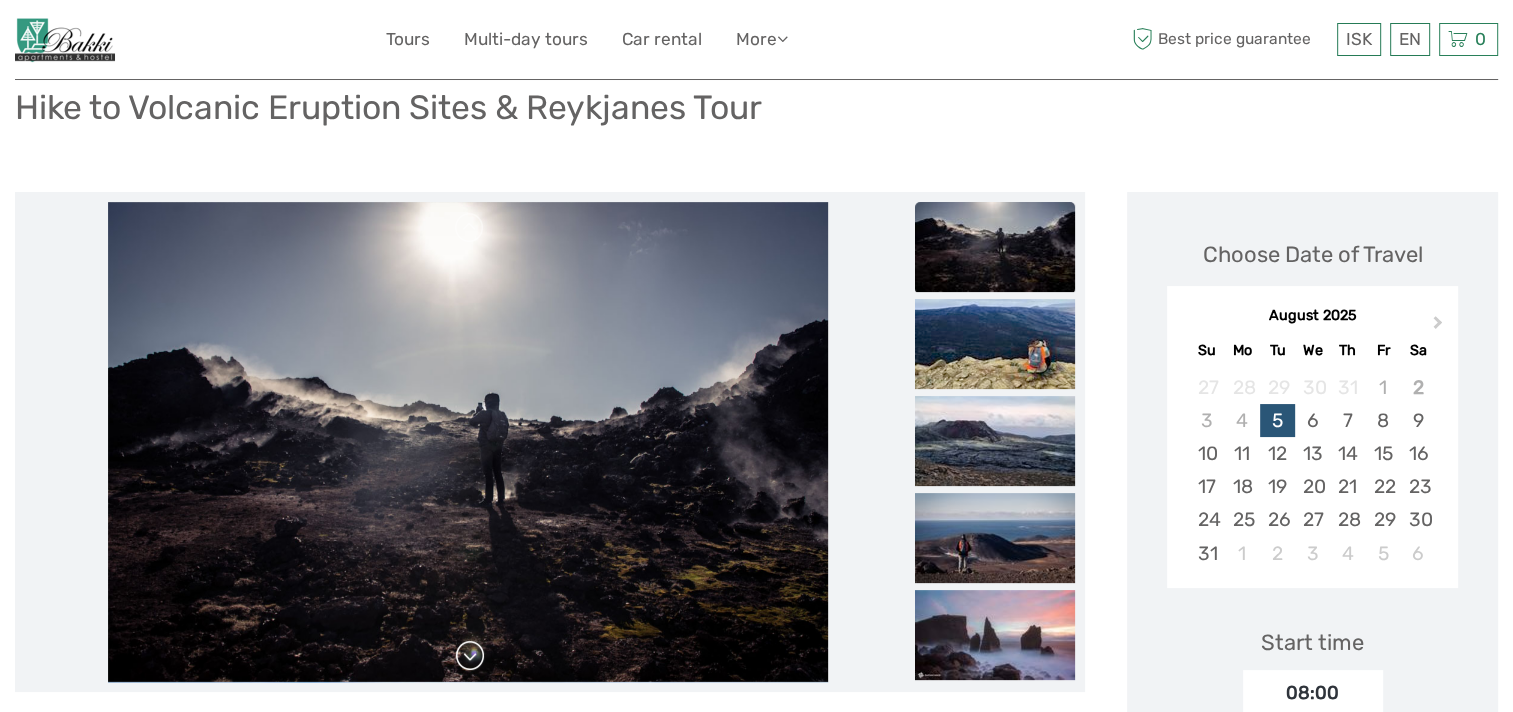 click at bounding box center (470, 656) 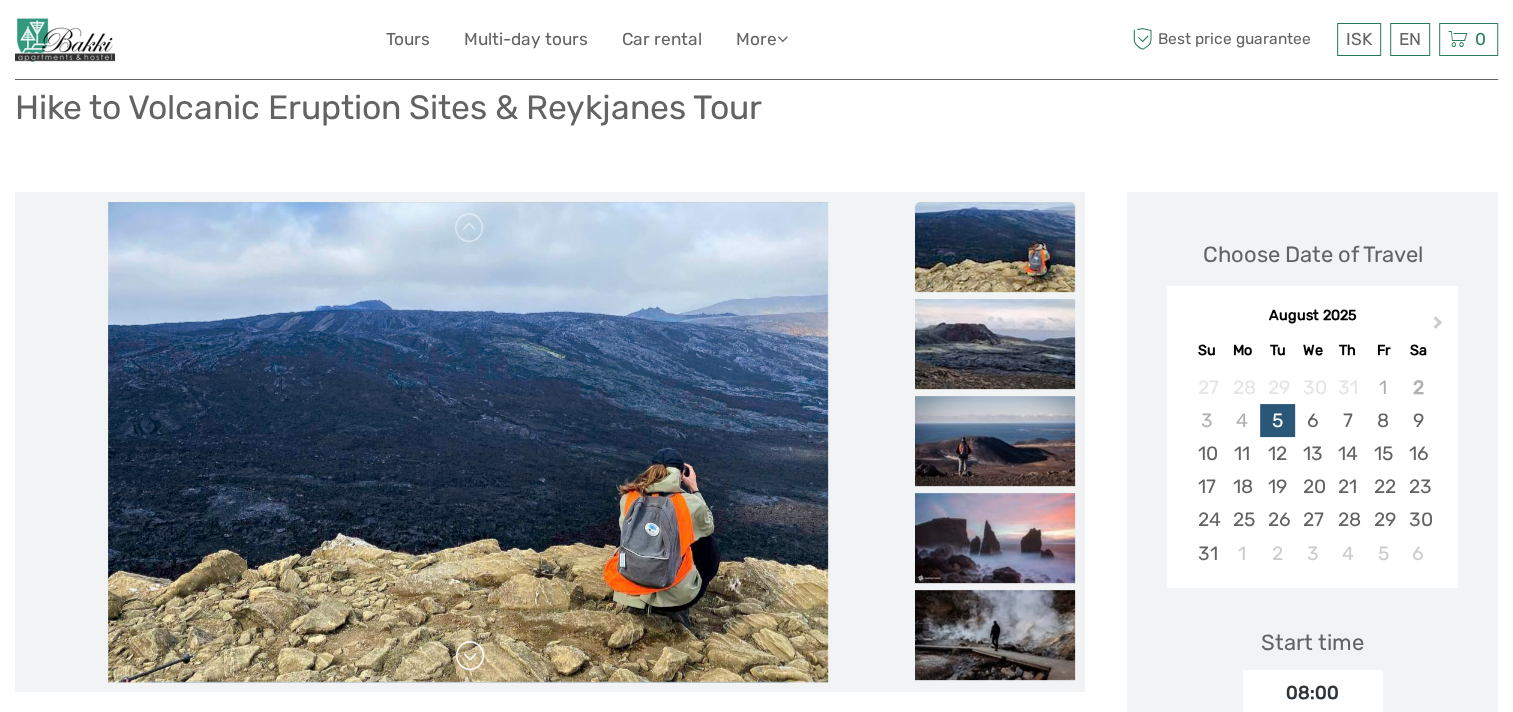 click at bounding box center [470, 656] 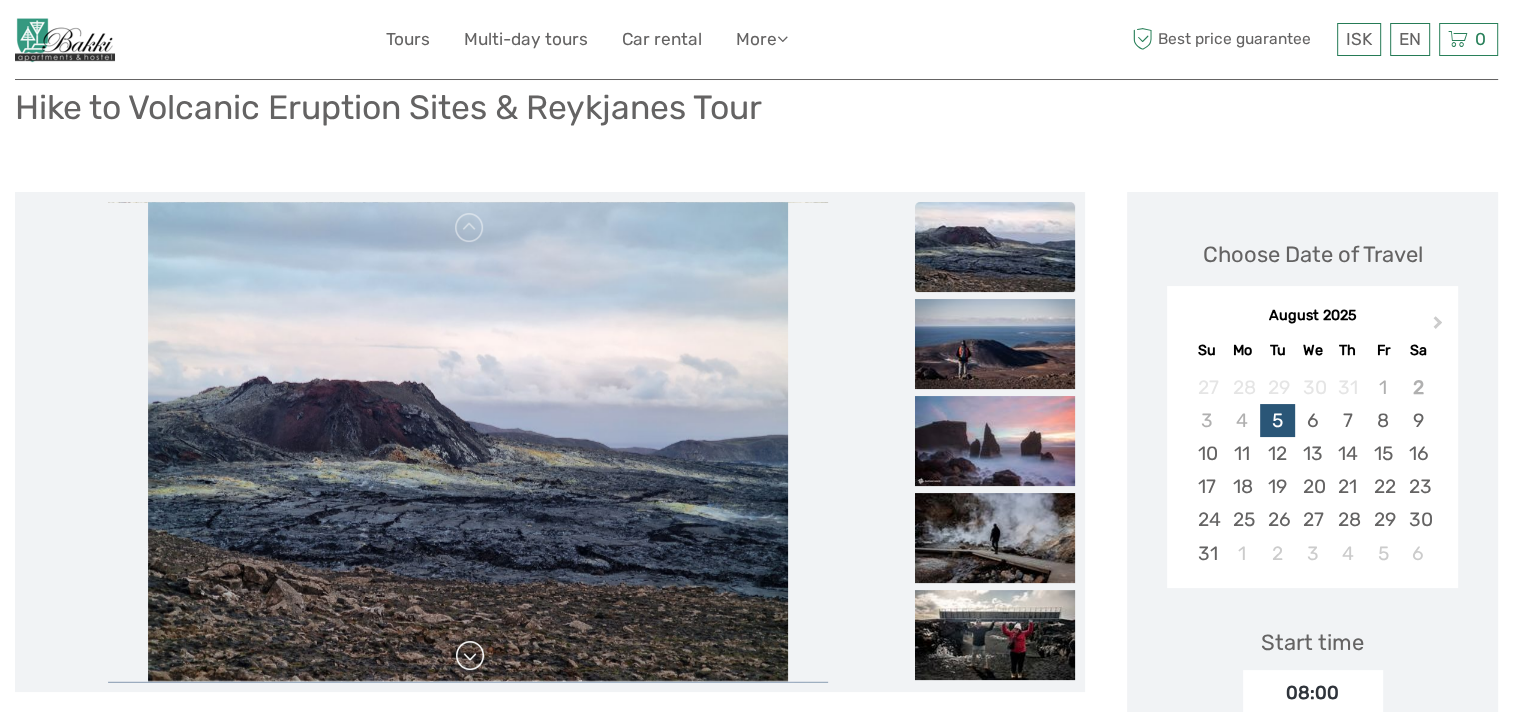 click at bounding box center (470, 656) 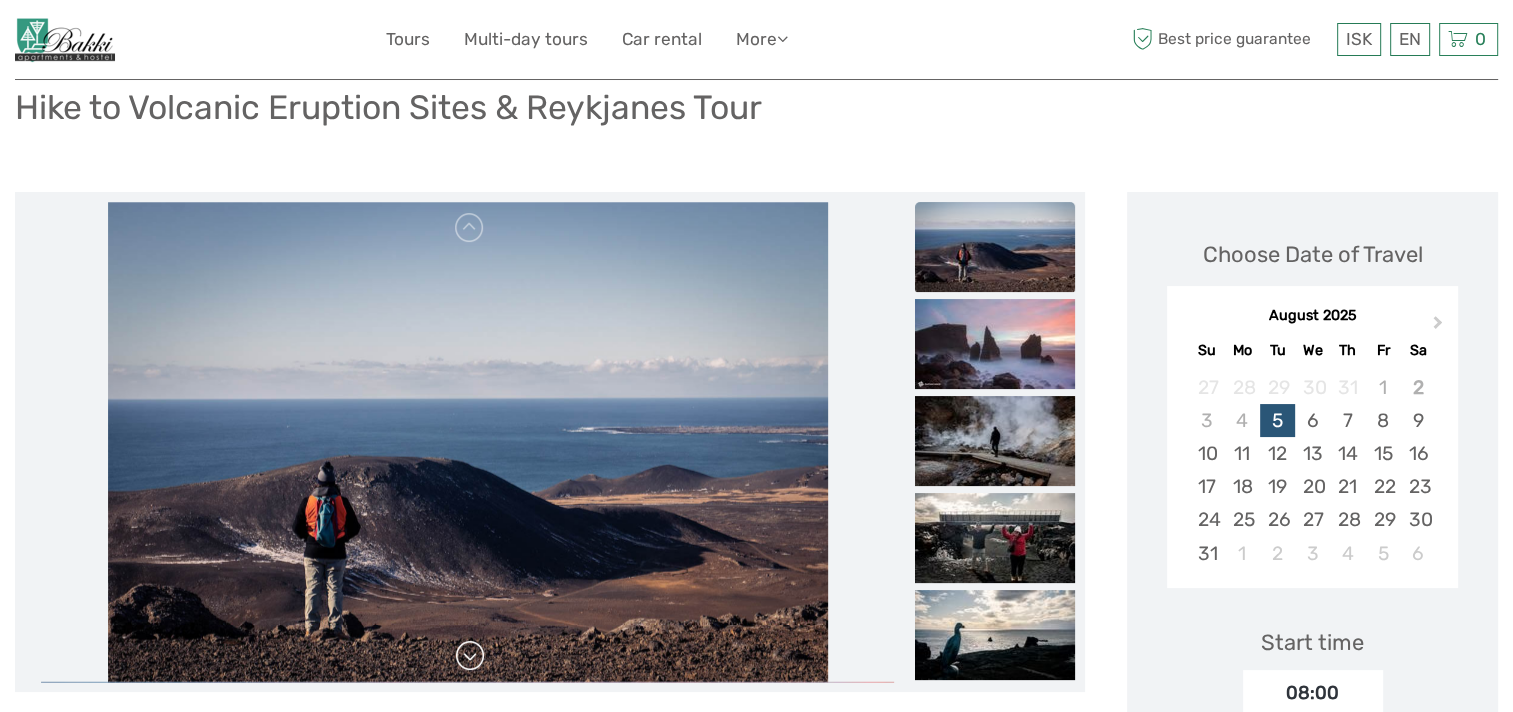 click at bounding box center [470, 656] 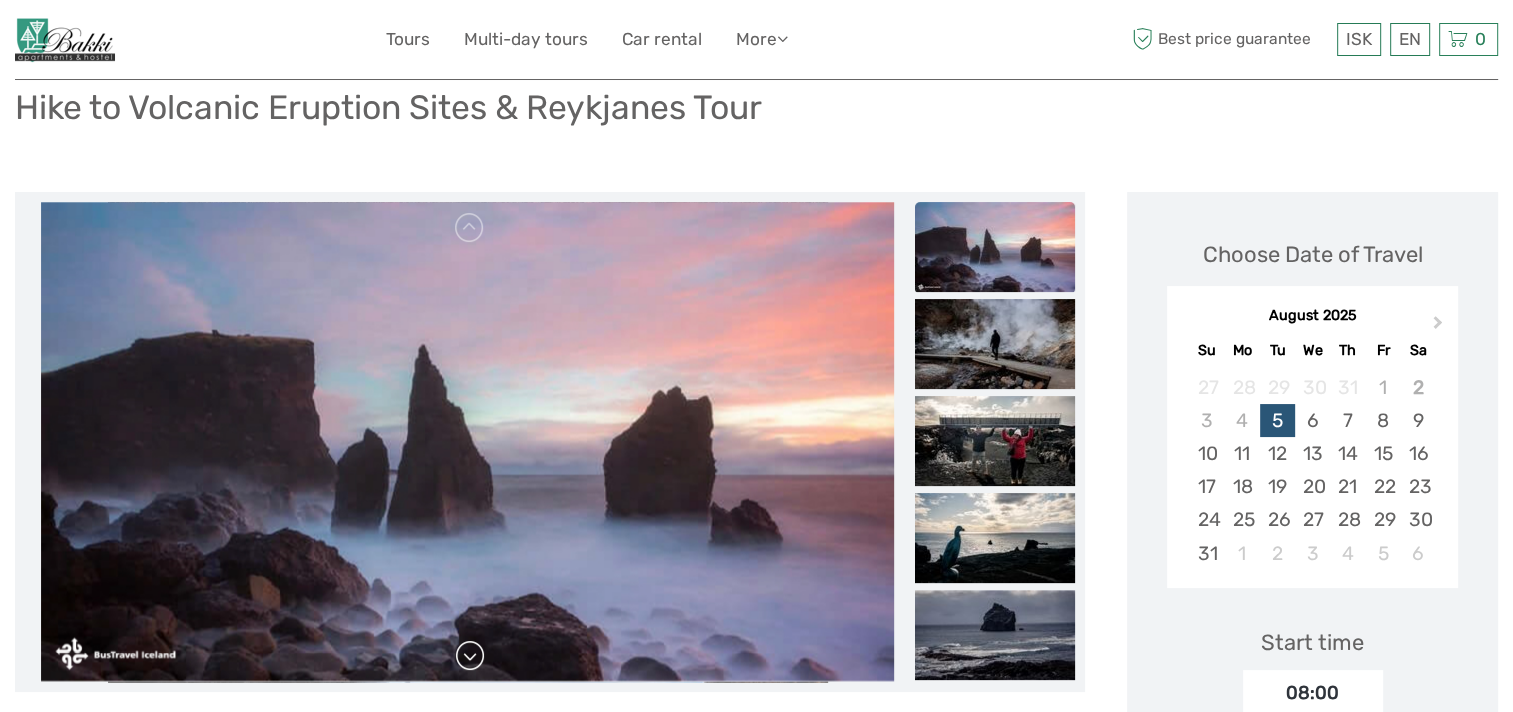 click at bounding box center (470, 656) 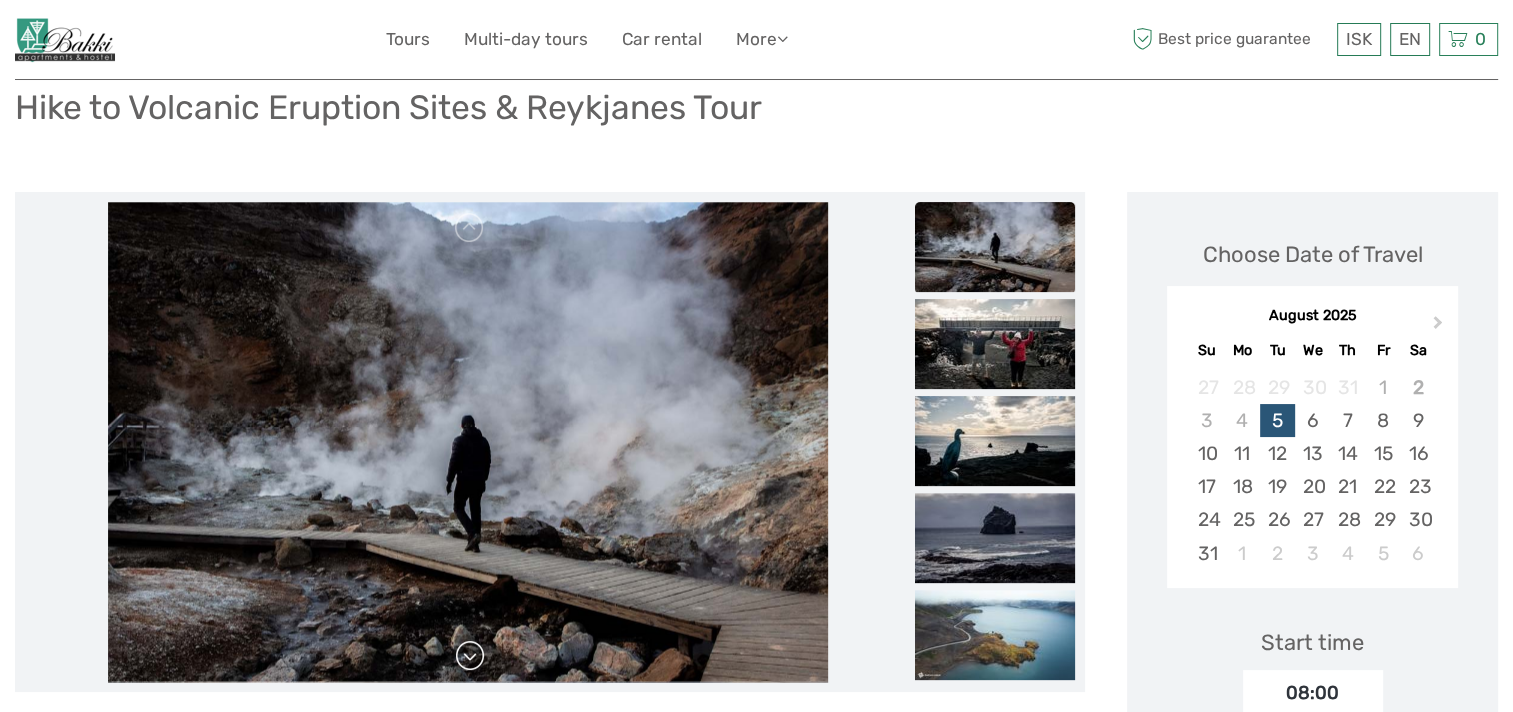 click at bounding box center (470, 656) 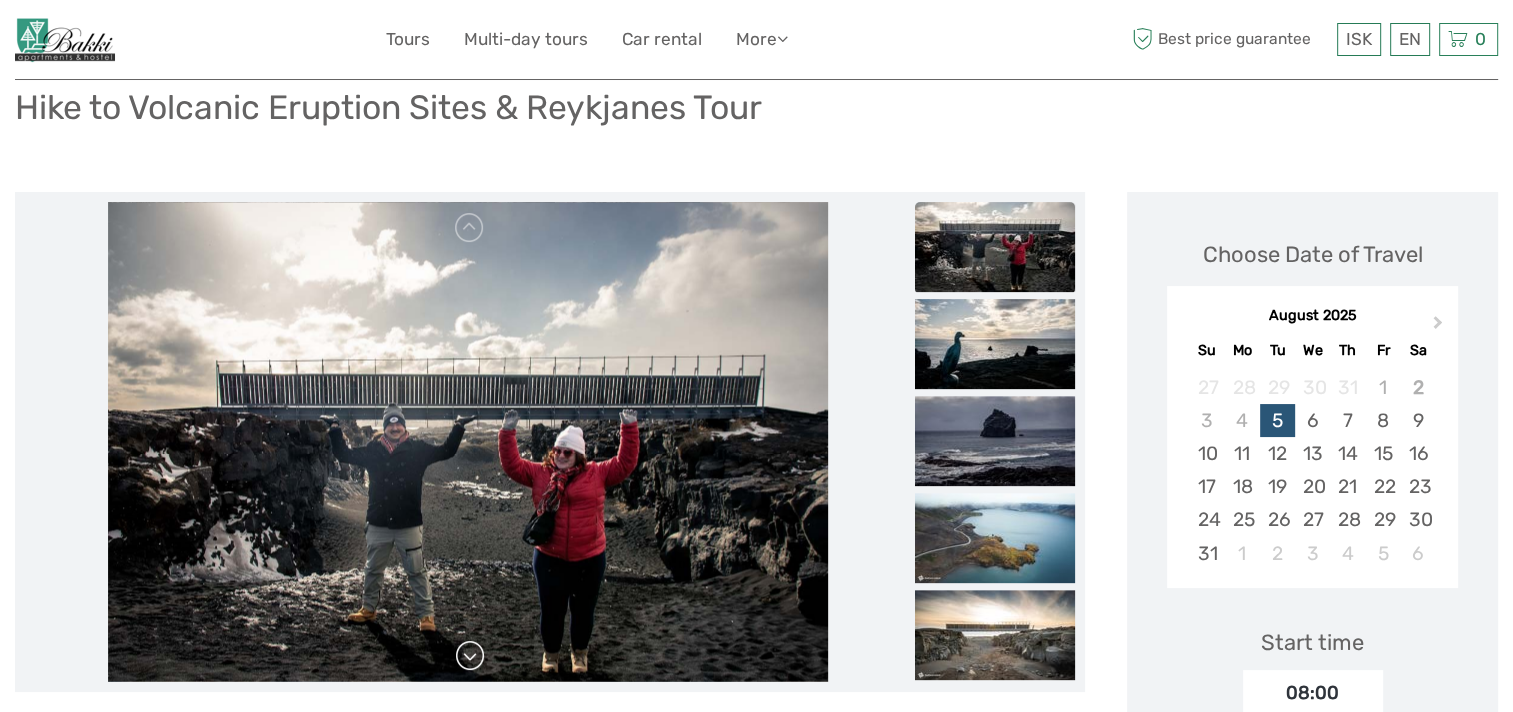 click at bounding box center (470, 656) 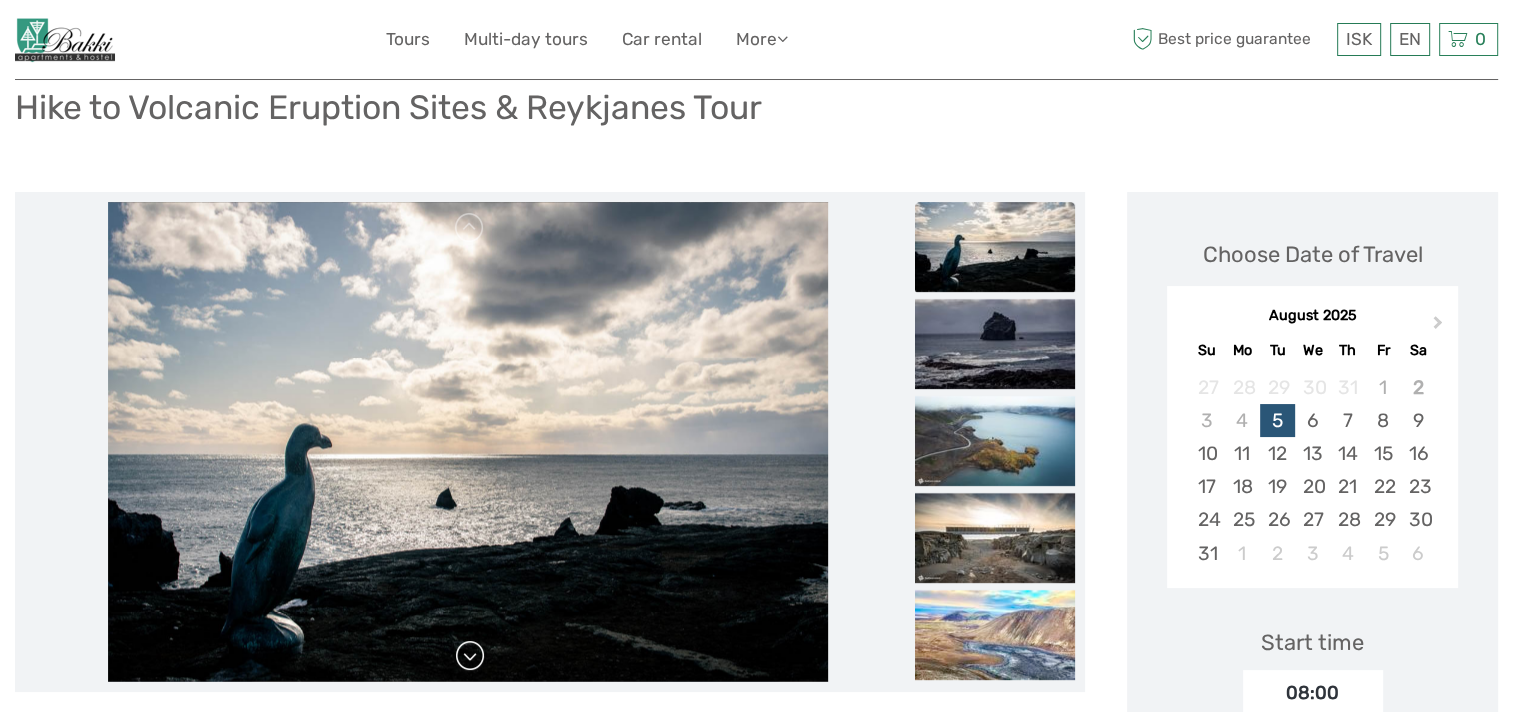 click at bounding box center [470, 656] 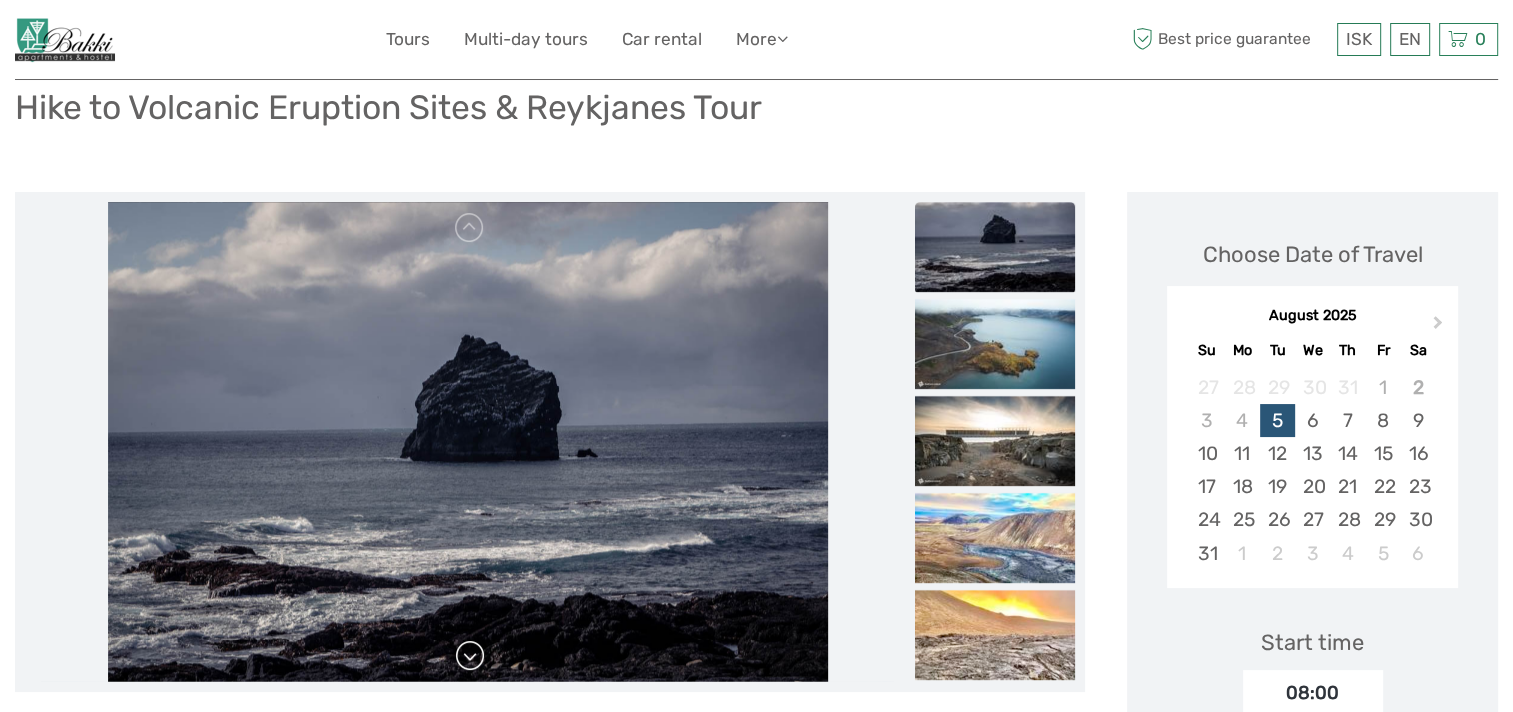 click at bounding box center (470, 656) 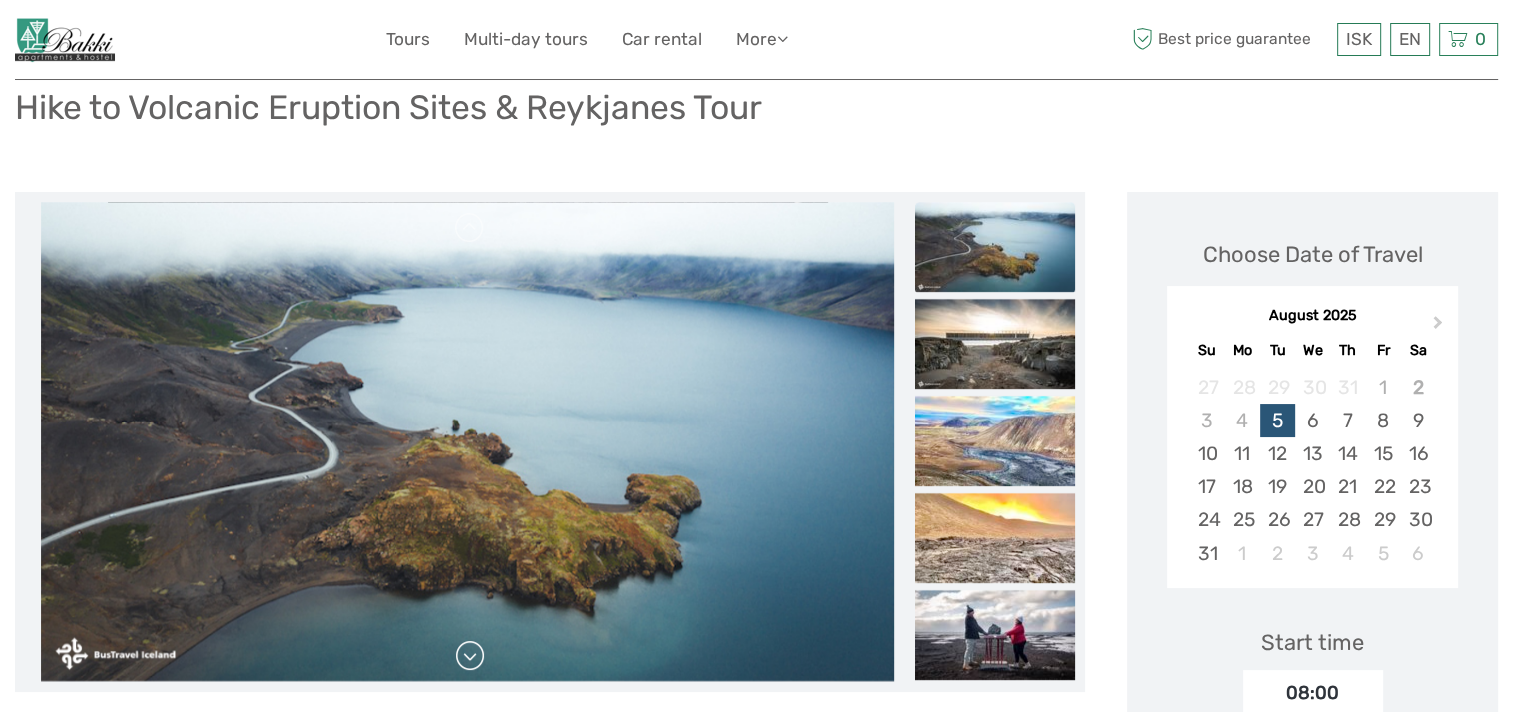 click at bounding box center (470, 656) 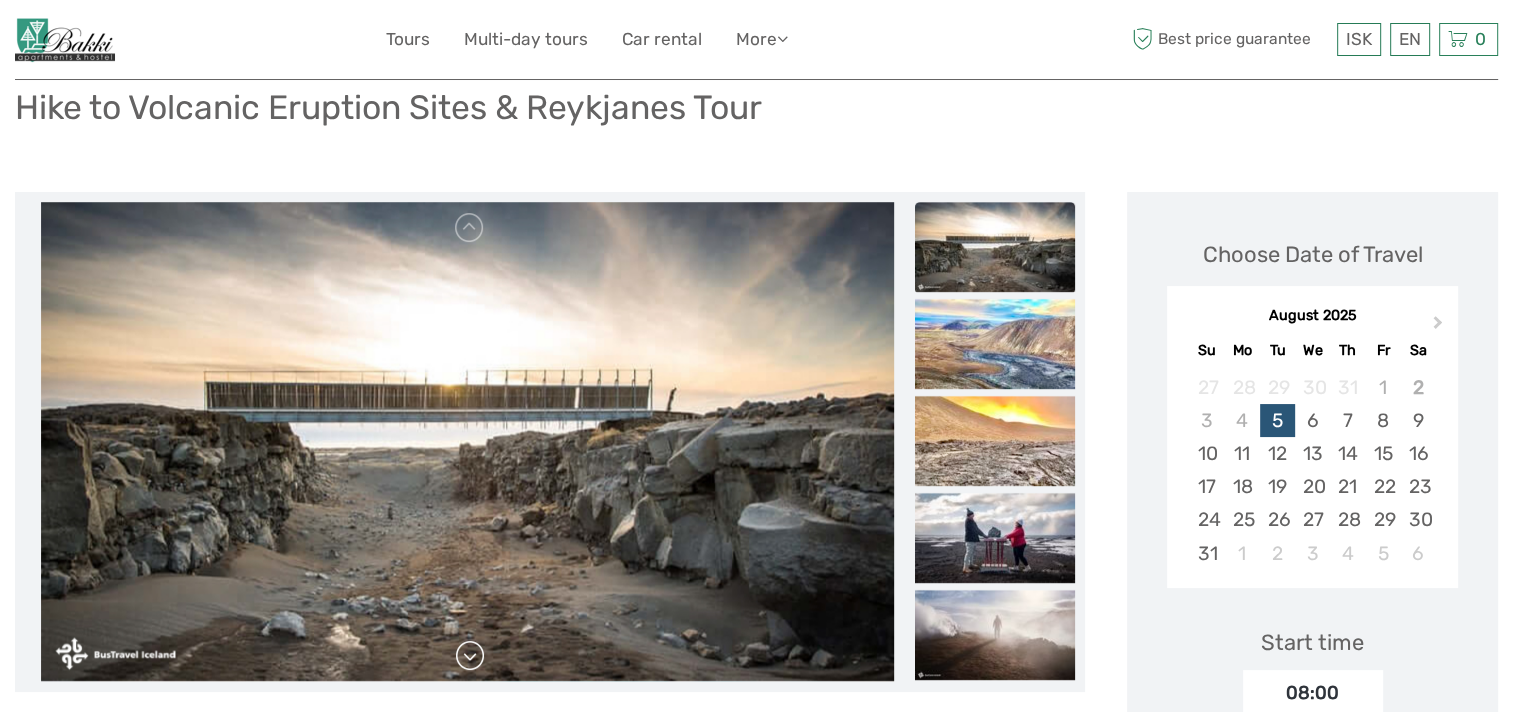 click at bounding box center (470, 656) 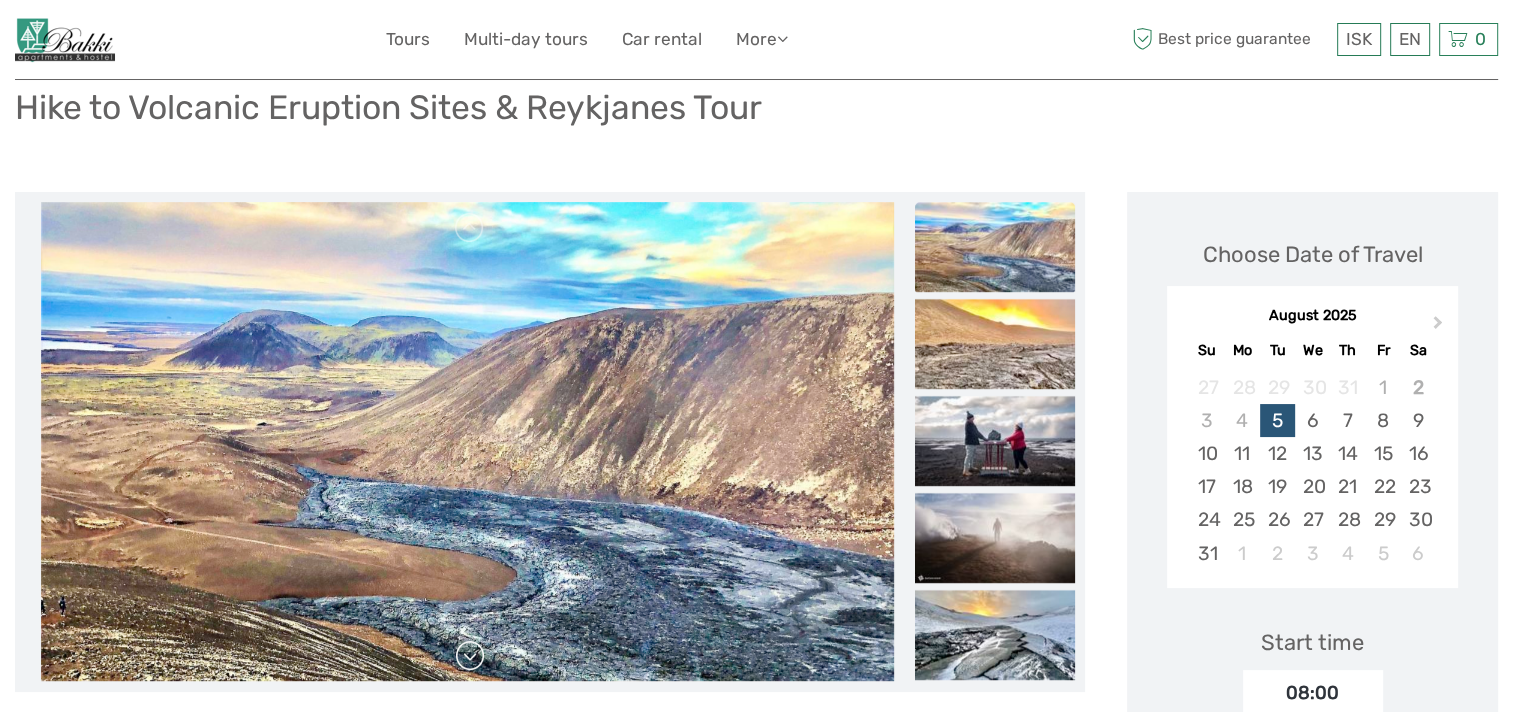 click at bounding box center (470, 656) 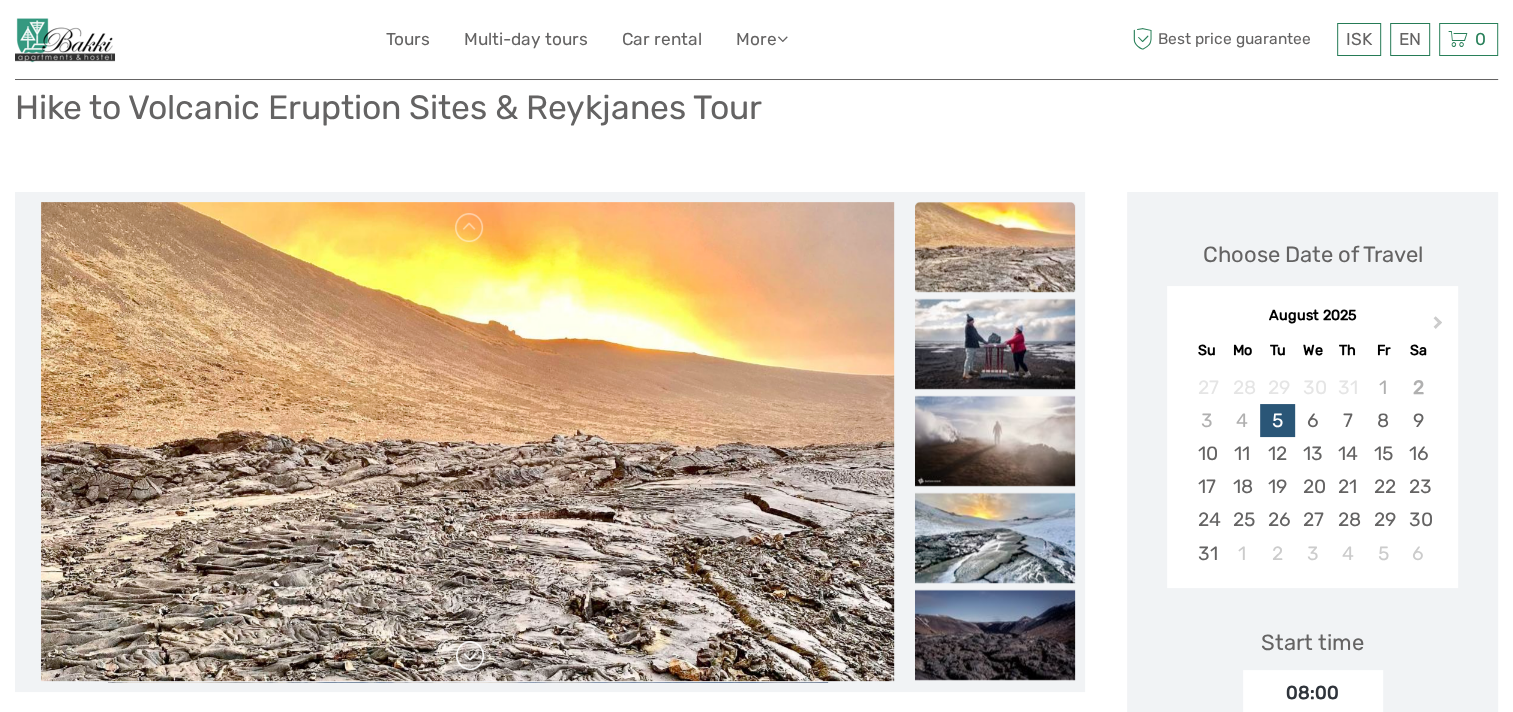 click at bounding box center (470, 656) 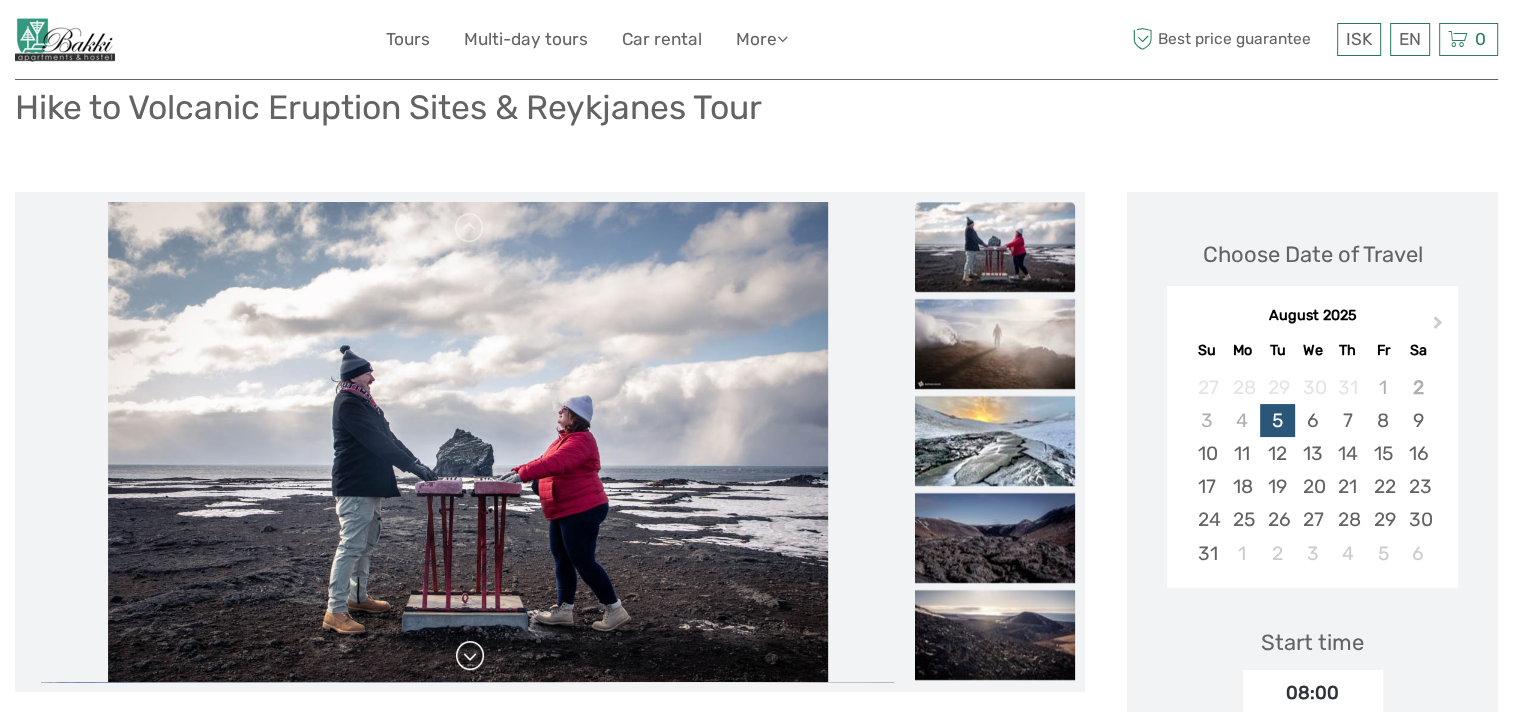 click at bounding box center [470, 656] 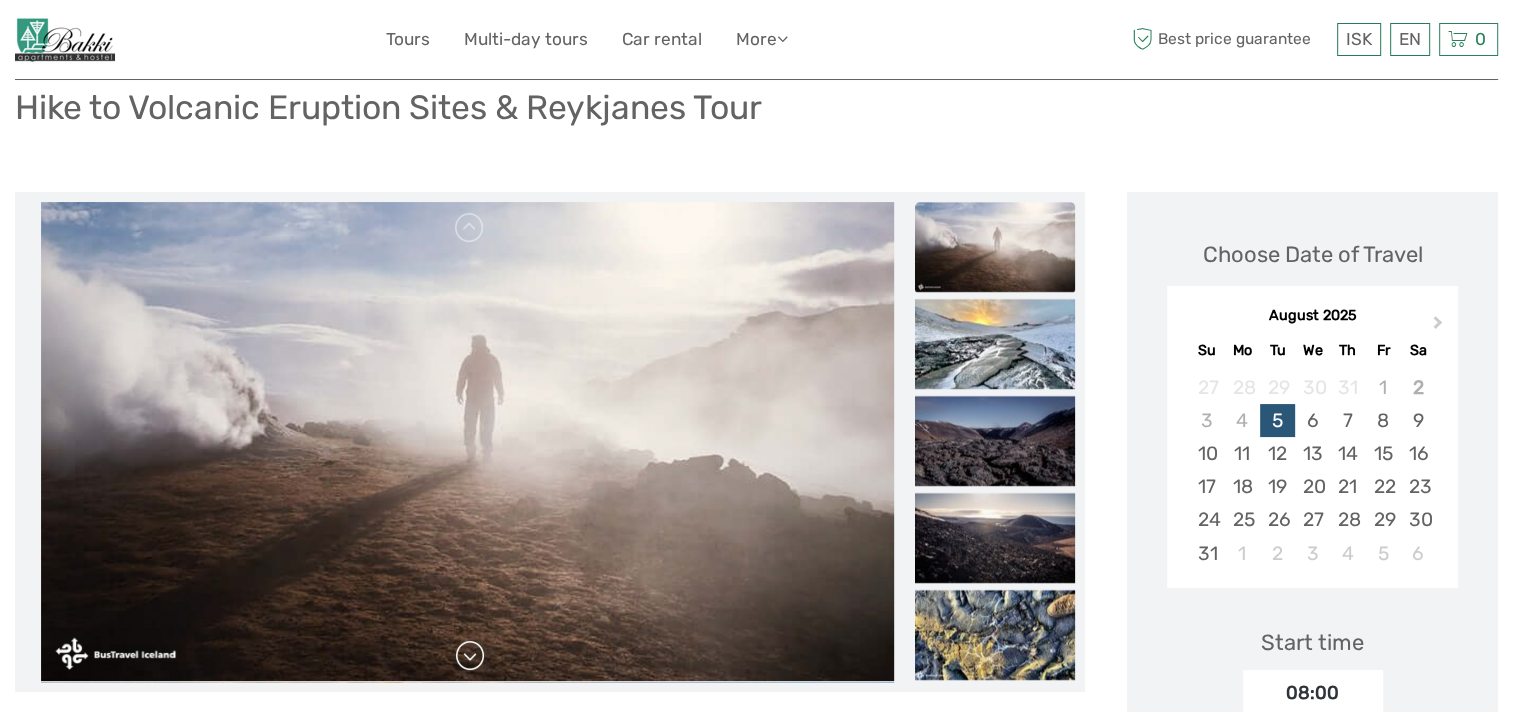 click at bounding box center (470, 656) 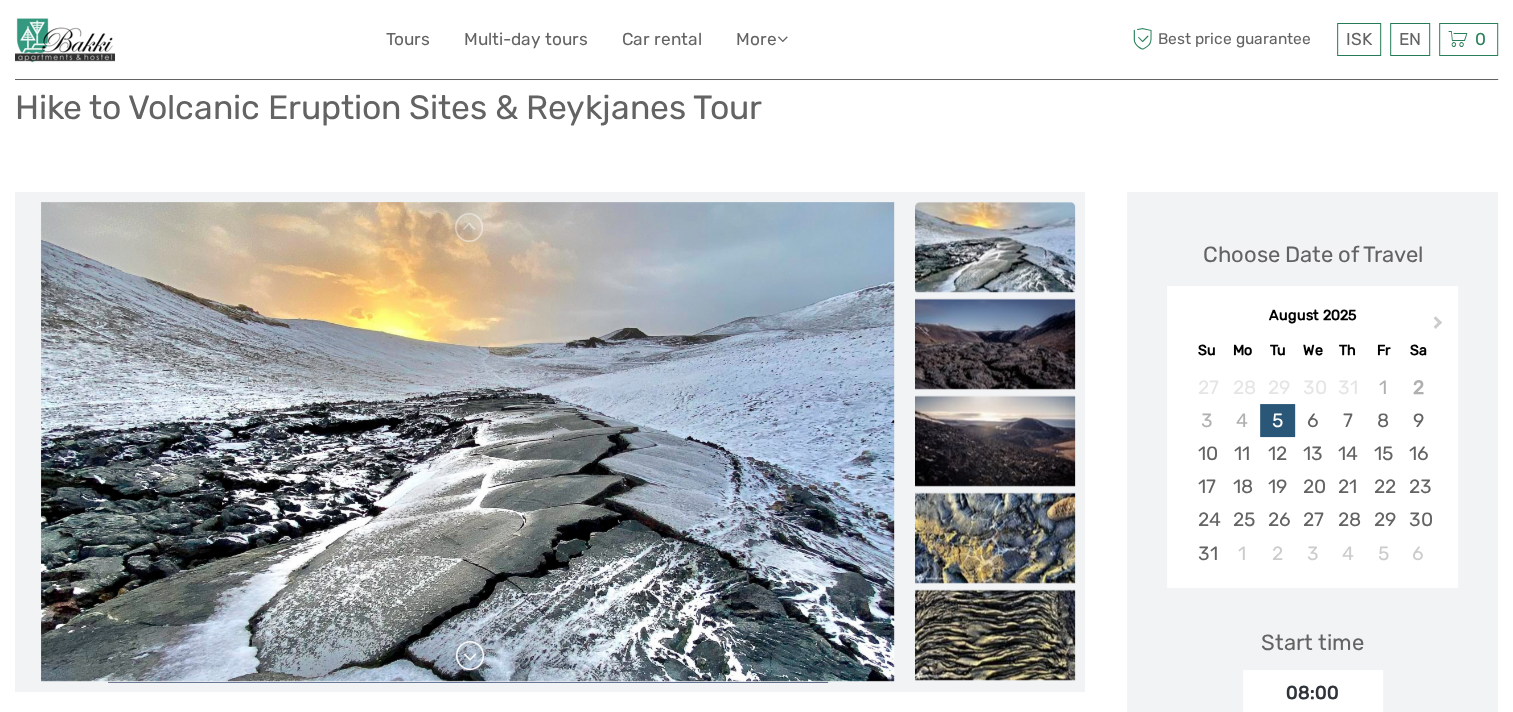 click at bounding box center (470, 656) 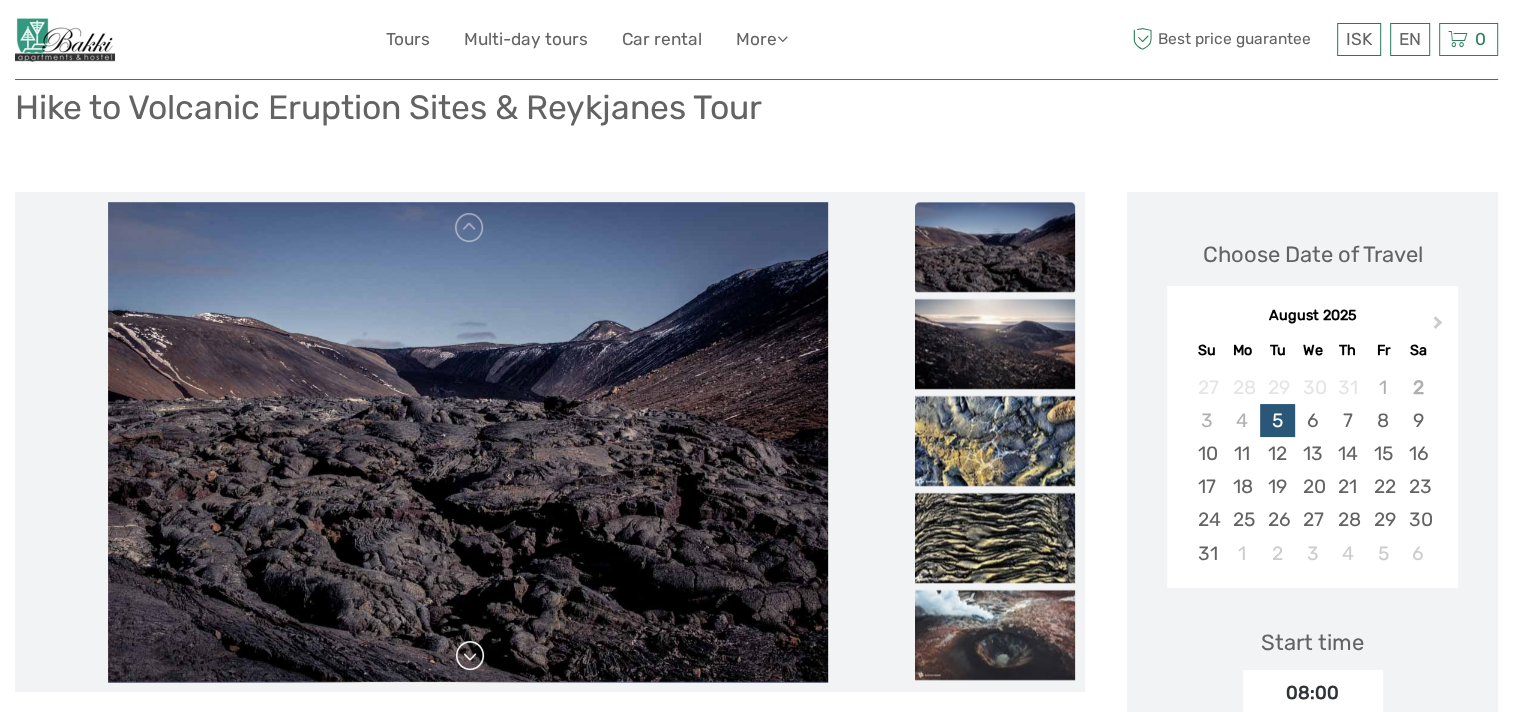 click at bounding box center (470, 656) 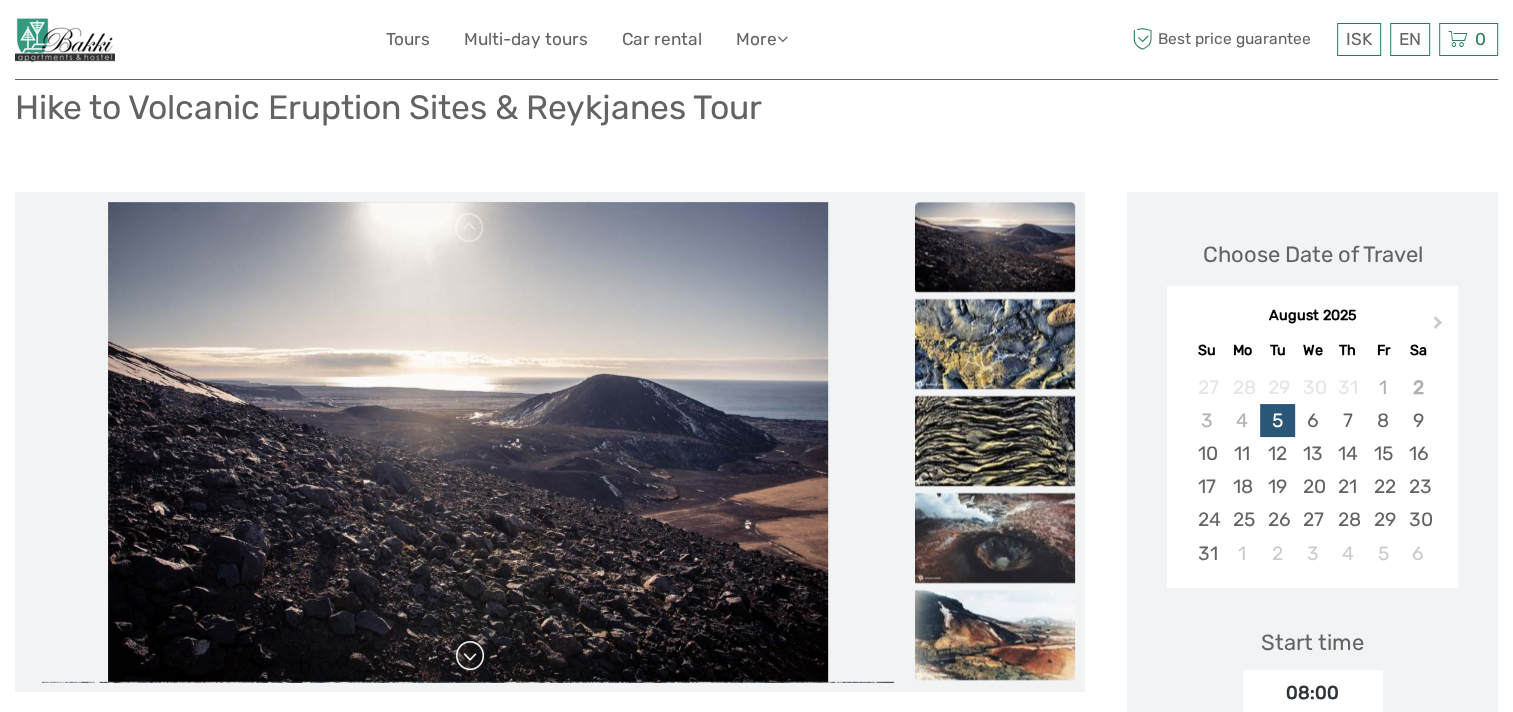 click at bounding box center [470, 656] 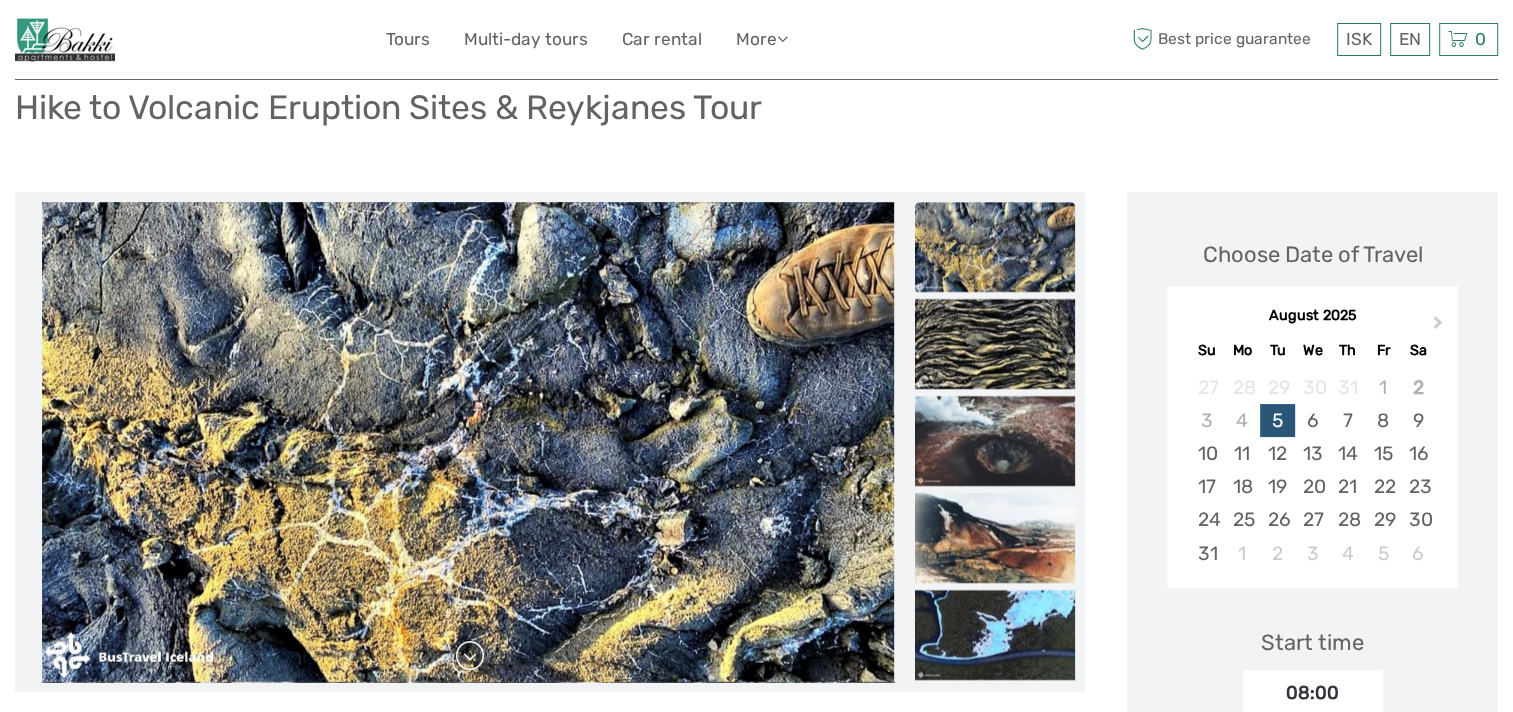 click at bounding box center (470, 656) 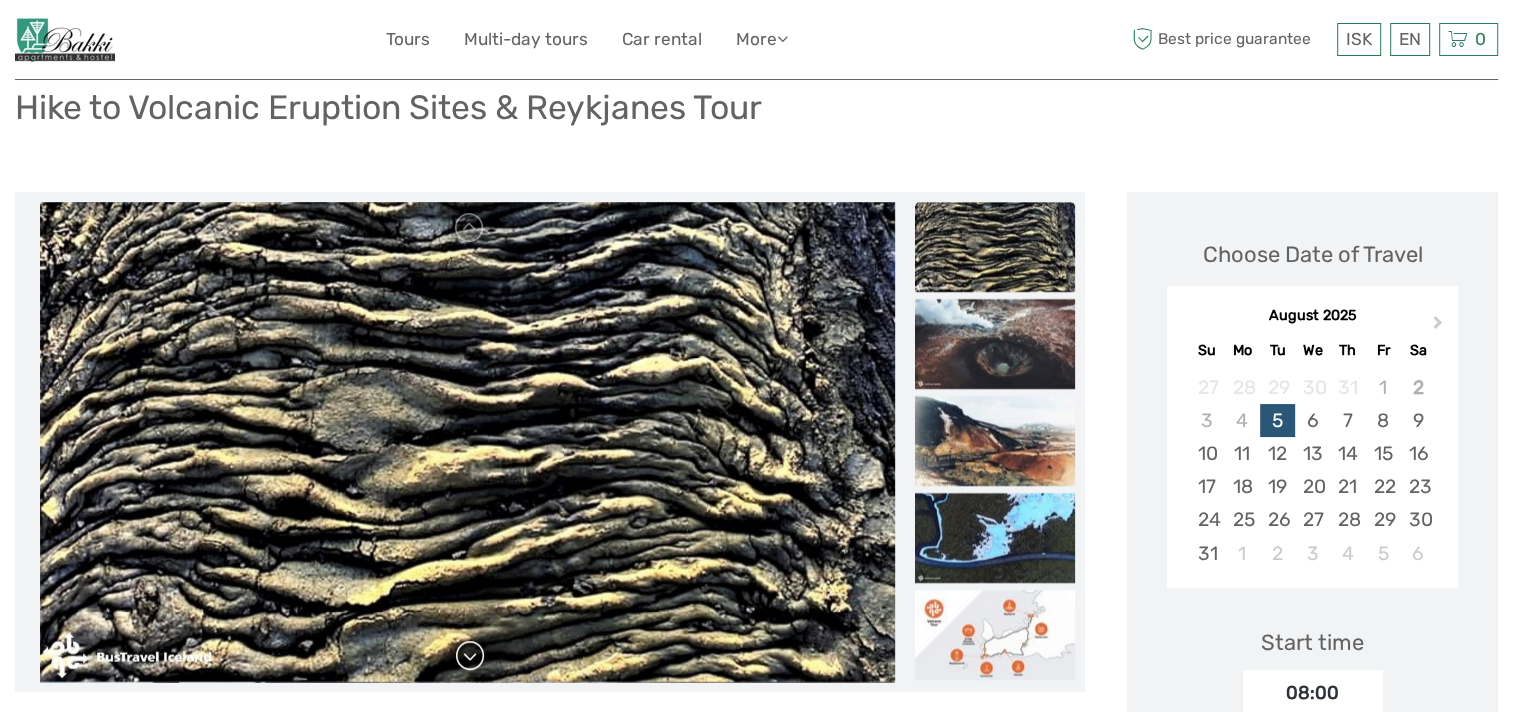 click at bounding box center [470, 656] 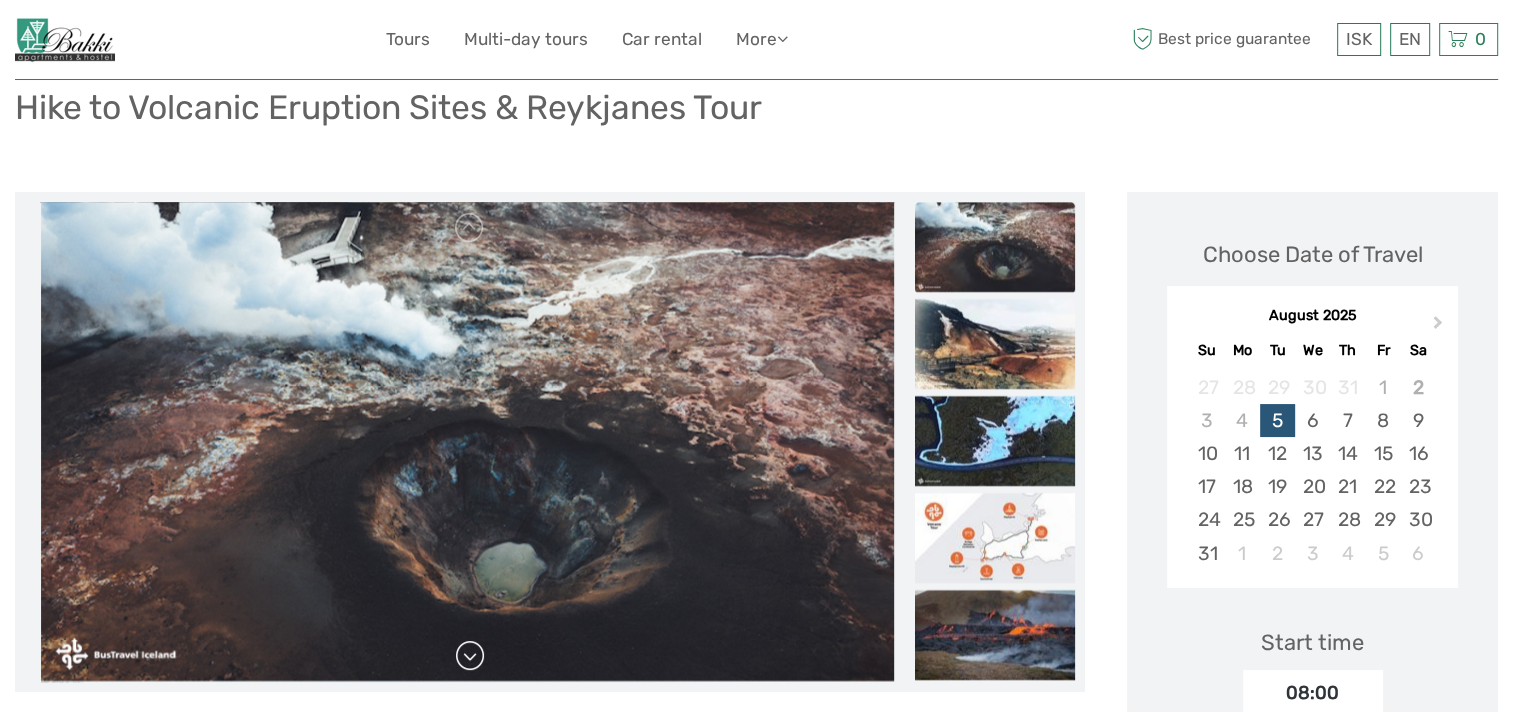 click at bounding box center [470, 656] 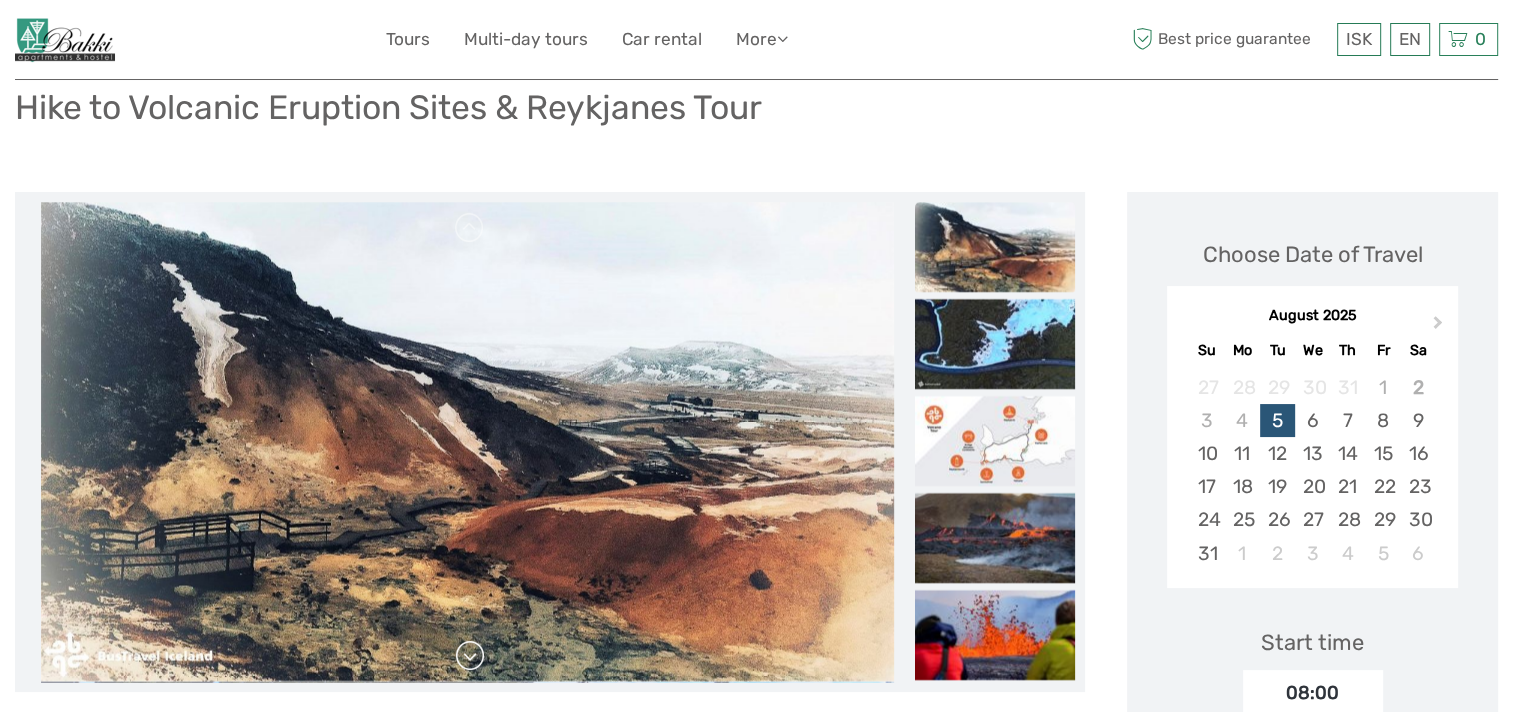 click at bounding box center (470, 656) 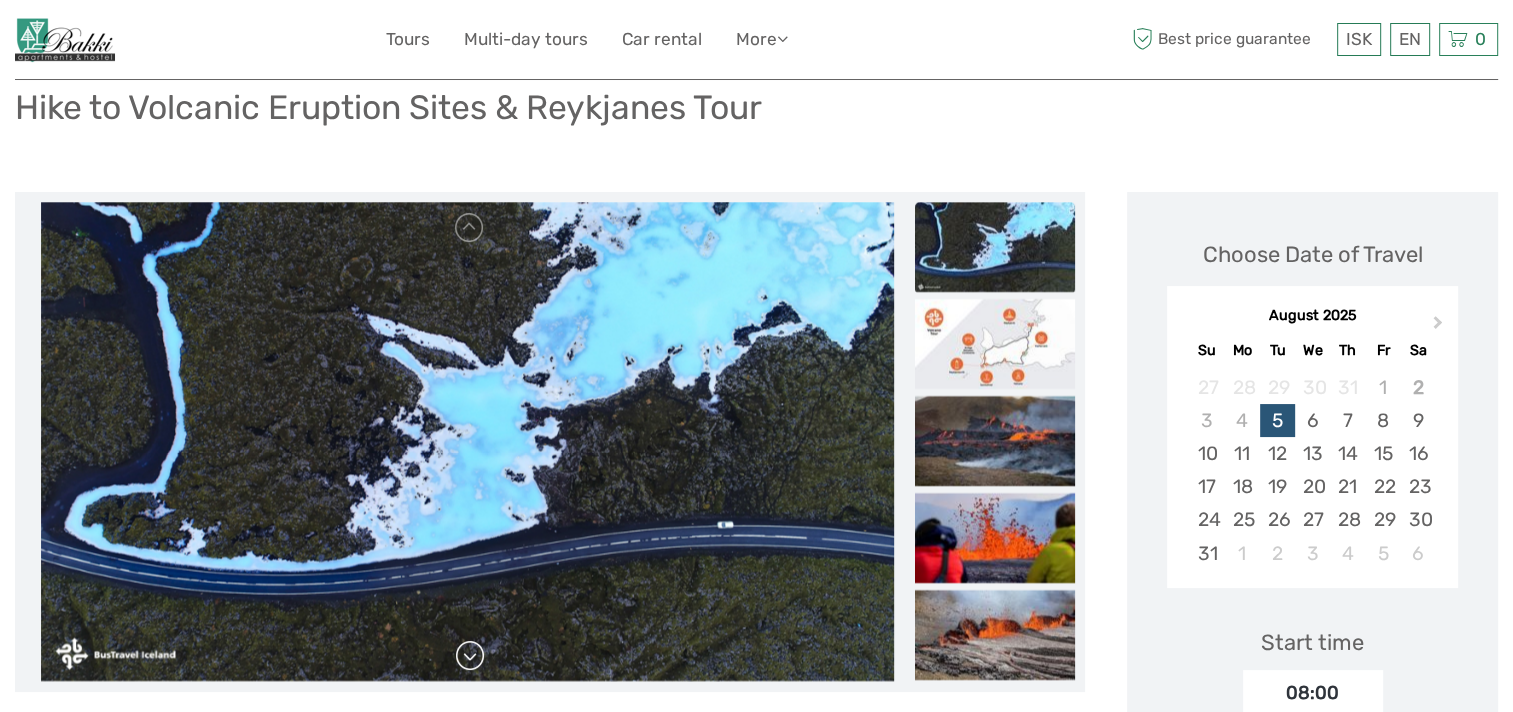 click at bounding box center [470, 656] 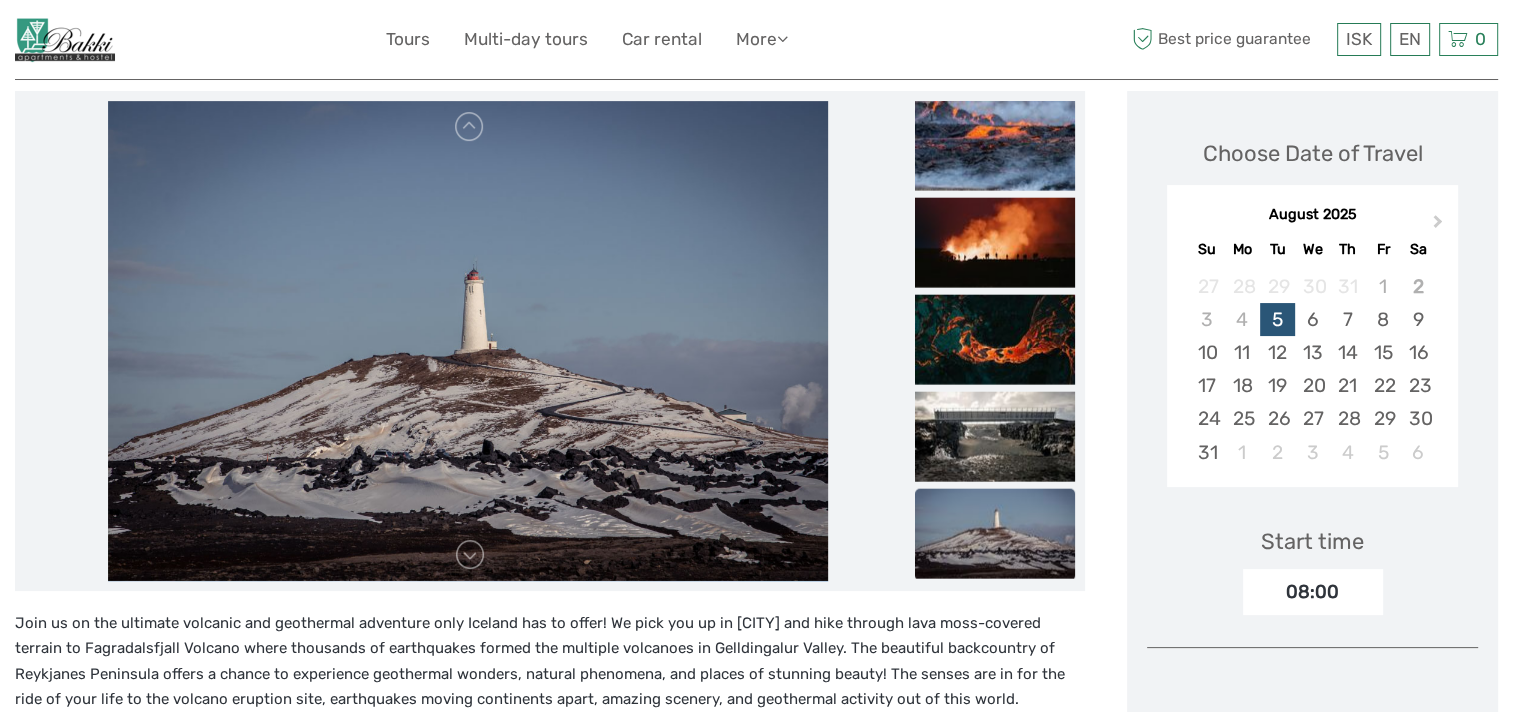 scroll, scrollTop: 245, scrollLeft: 0, axis: vertical 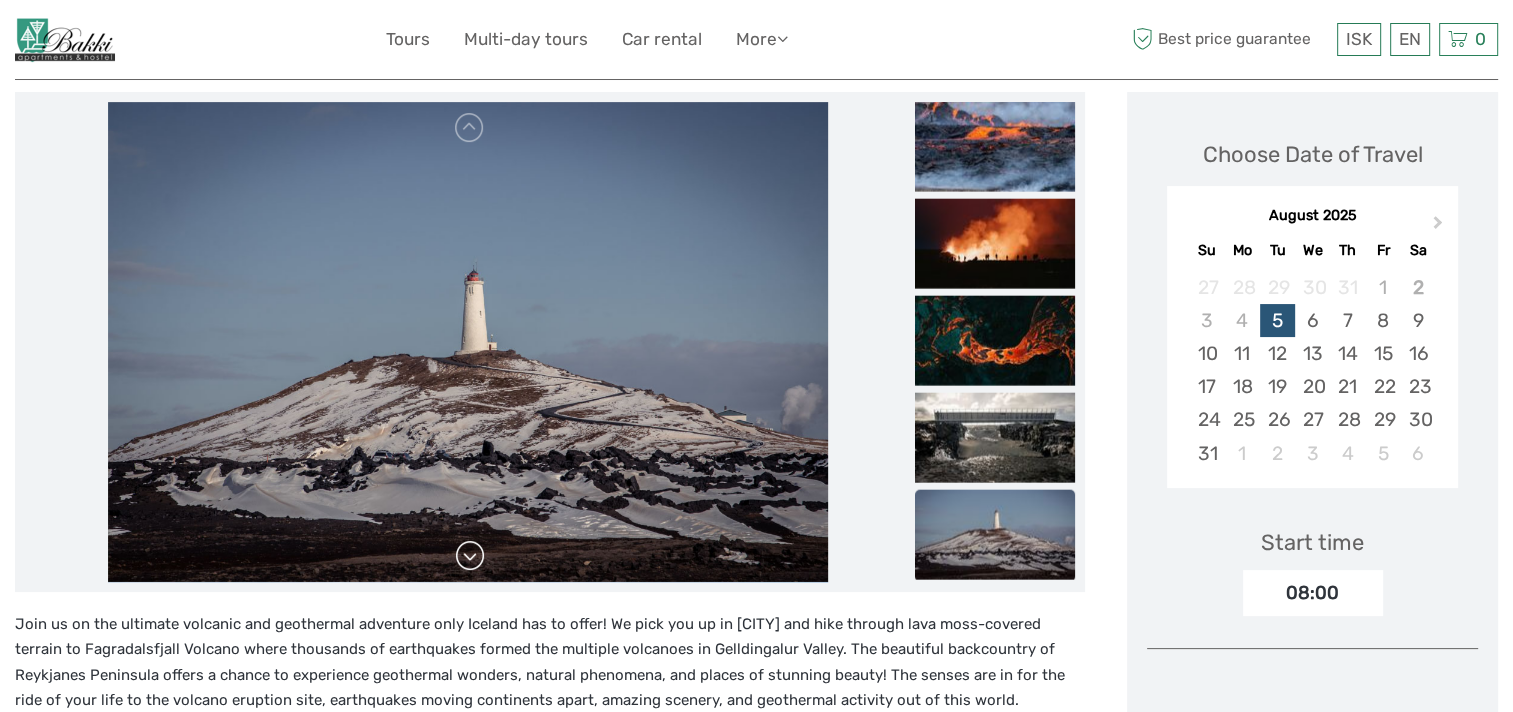 click at bounding box center (470, 556) 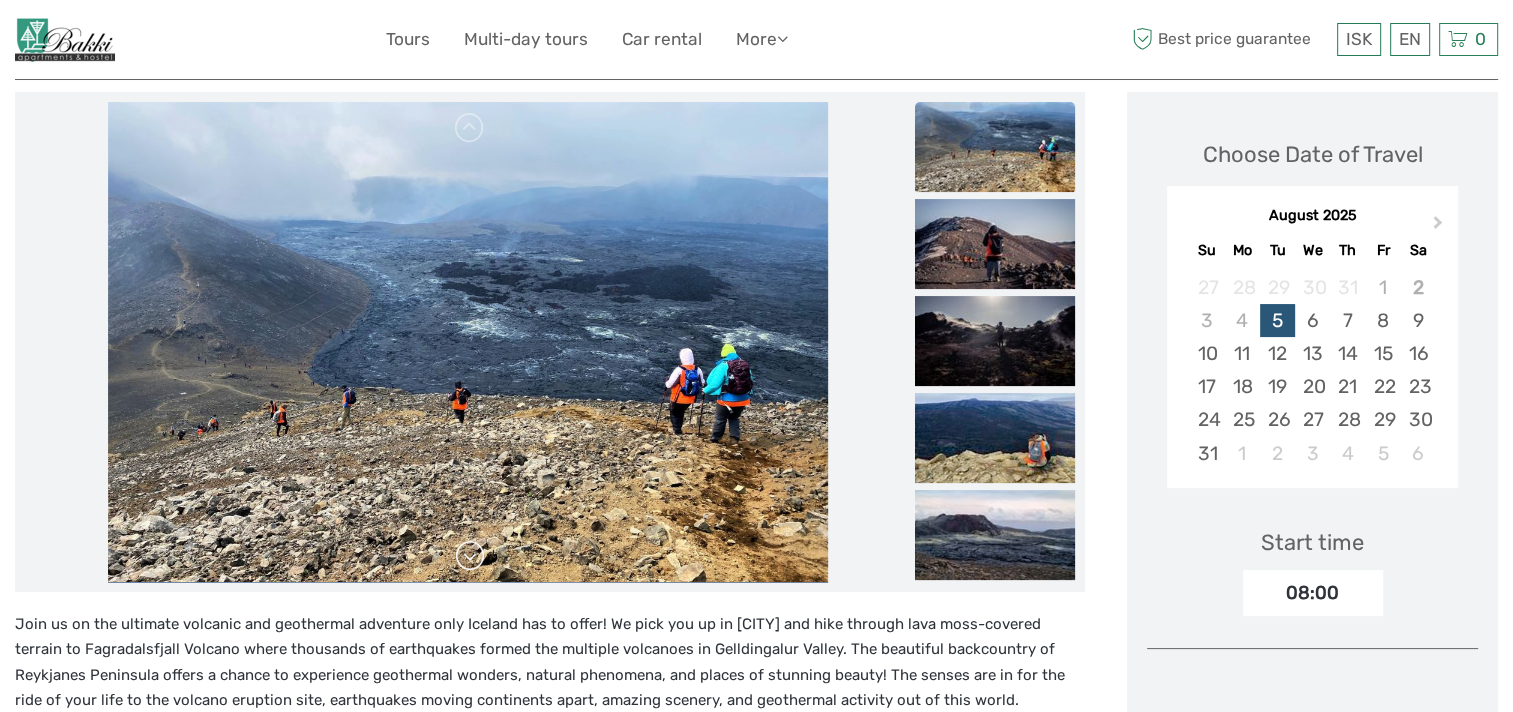click at bounding box center [470, 556] 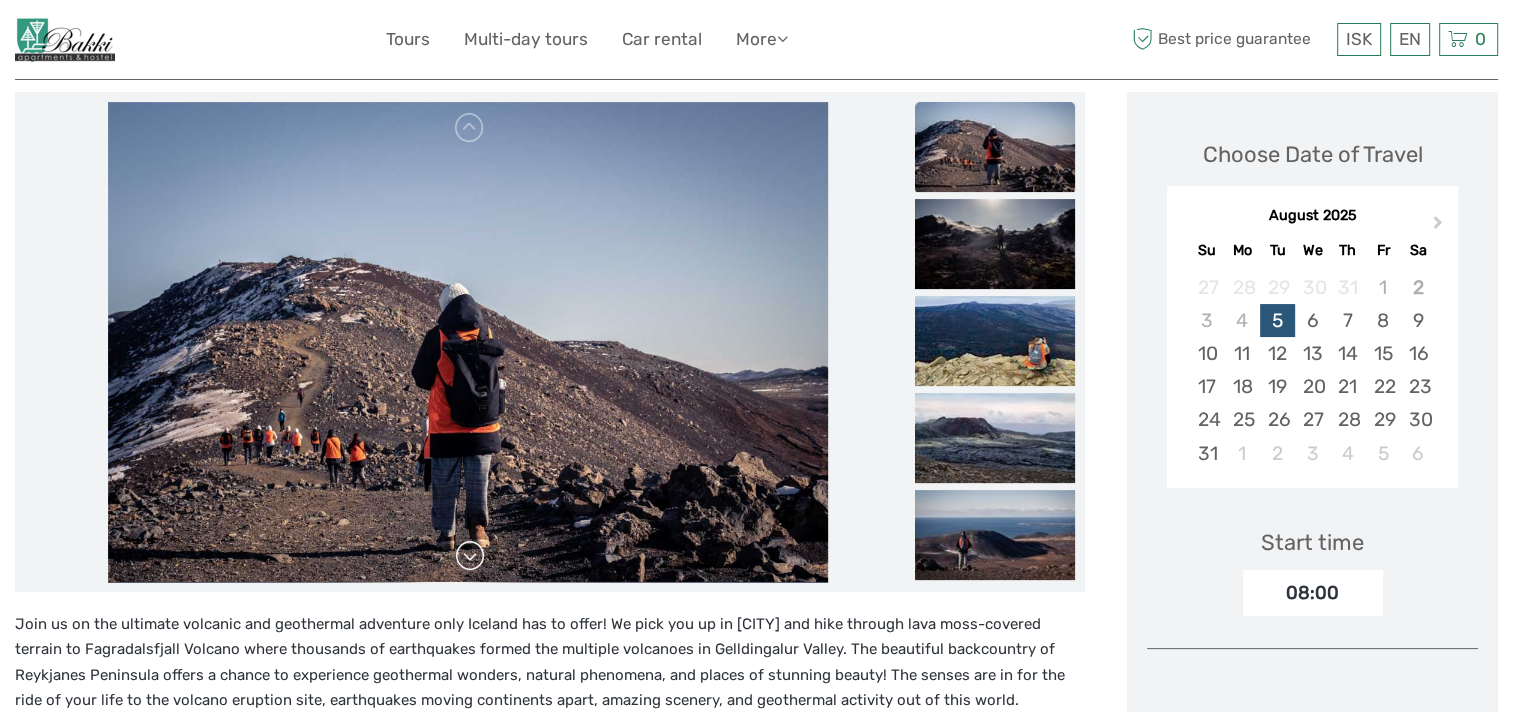 click at bounding box center (470, 556) 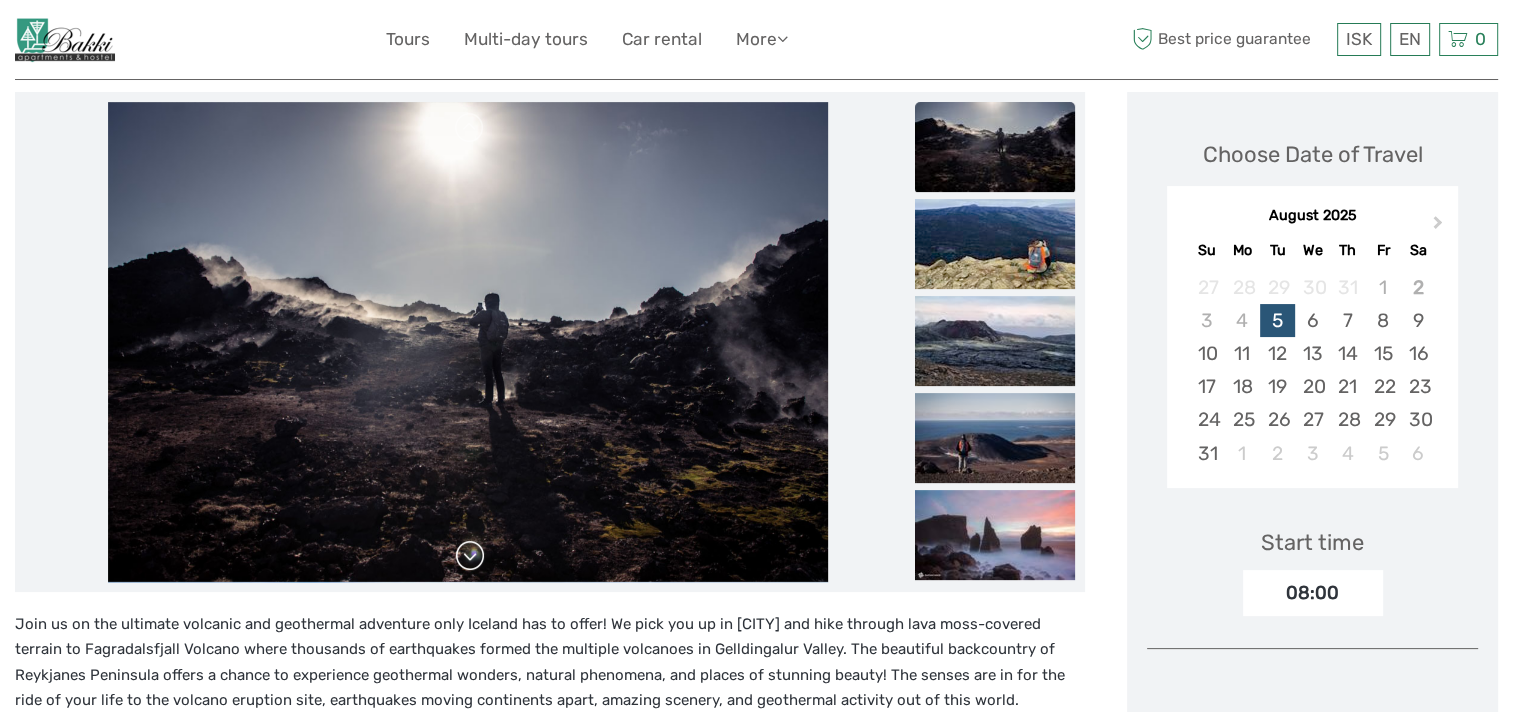 click at bounding box center (470, 556) 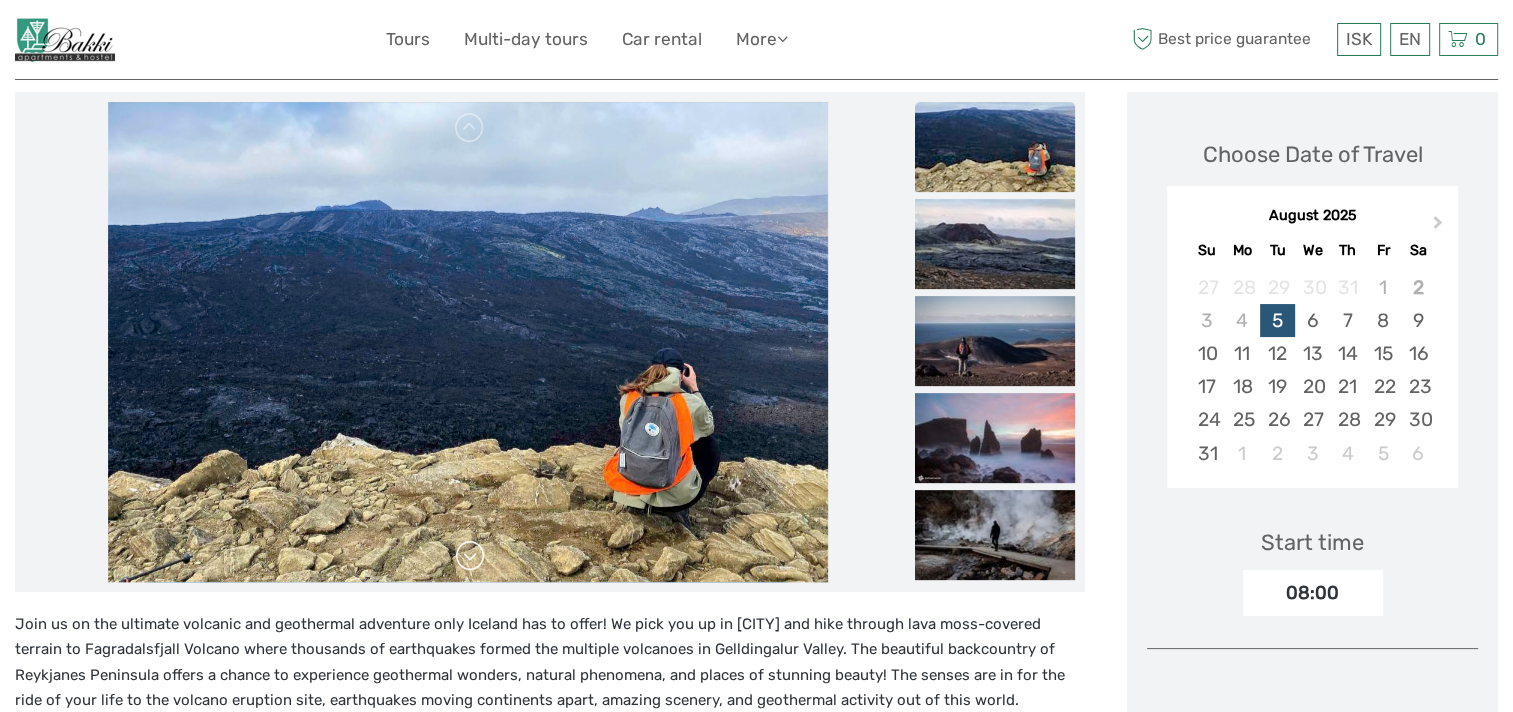 click at bounding box center (470, 556) 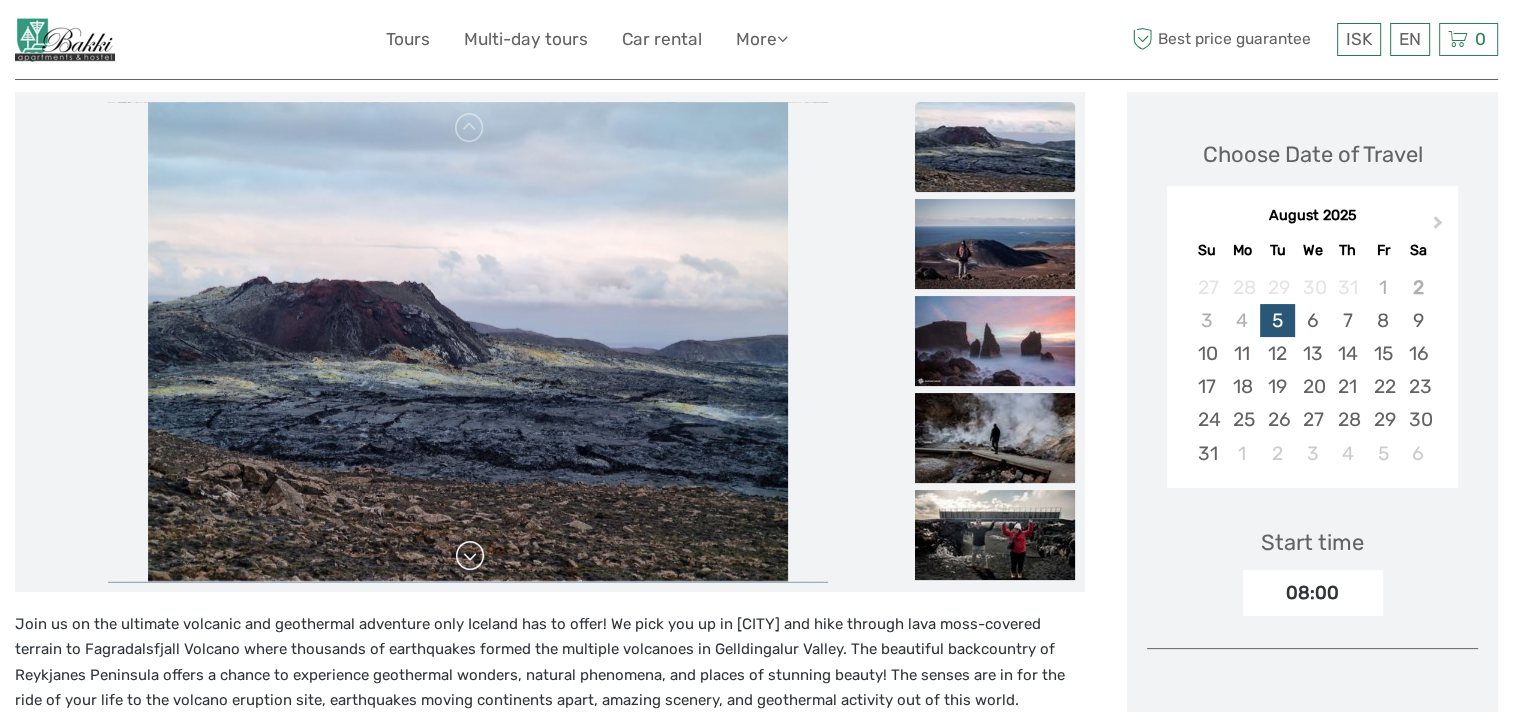 click at bounding box center (470, 556) 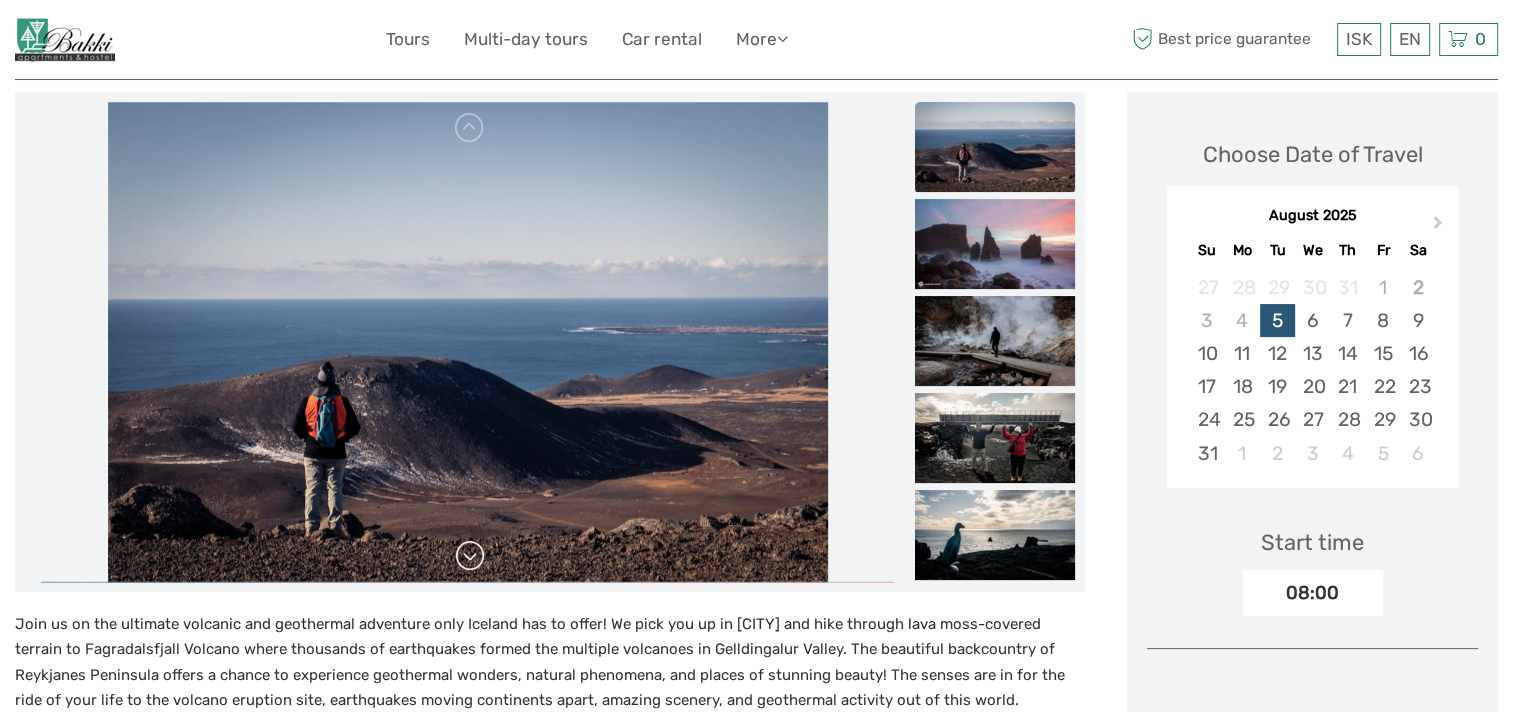 click at bounding box center (470, 556) 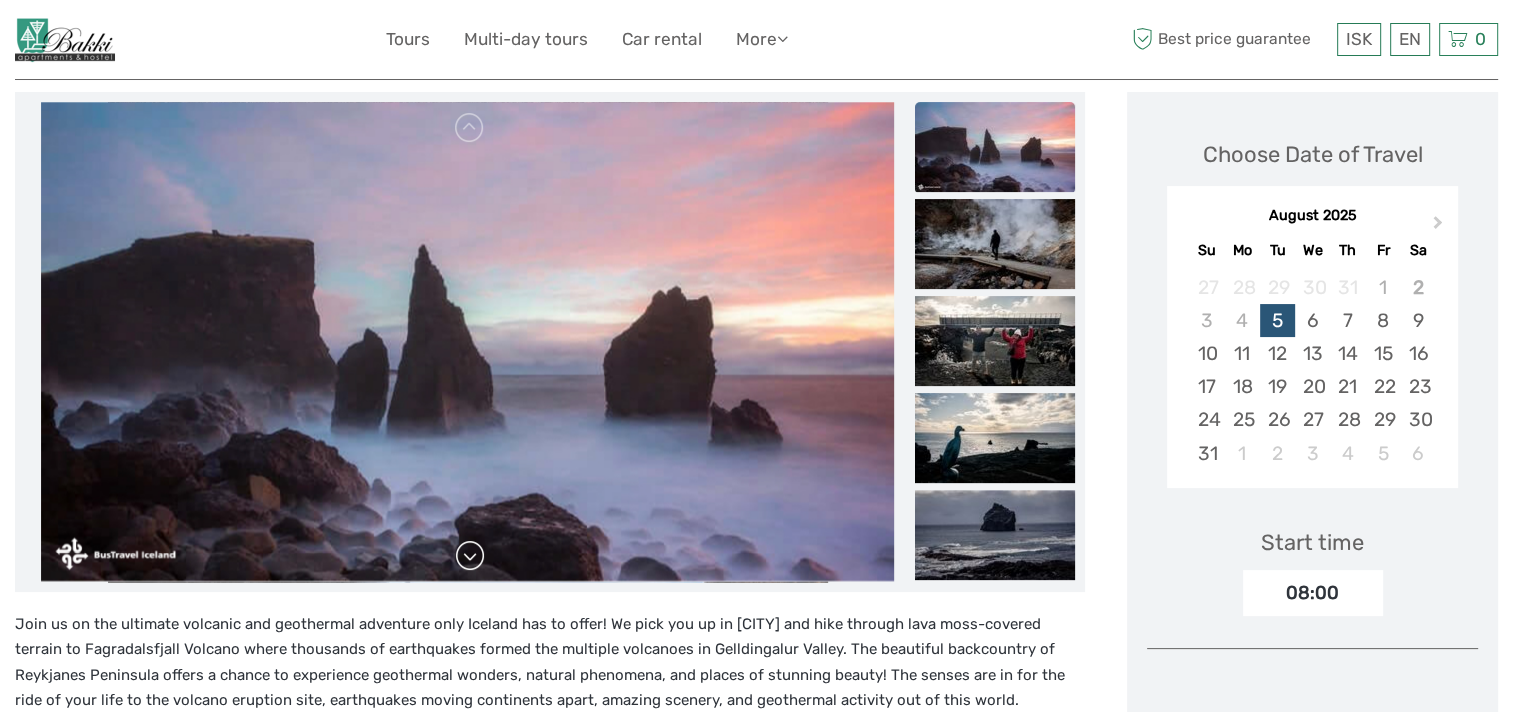 click at bounding box center (470, 556) 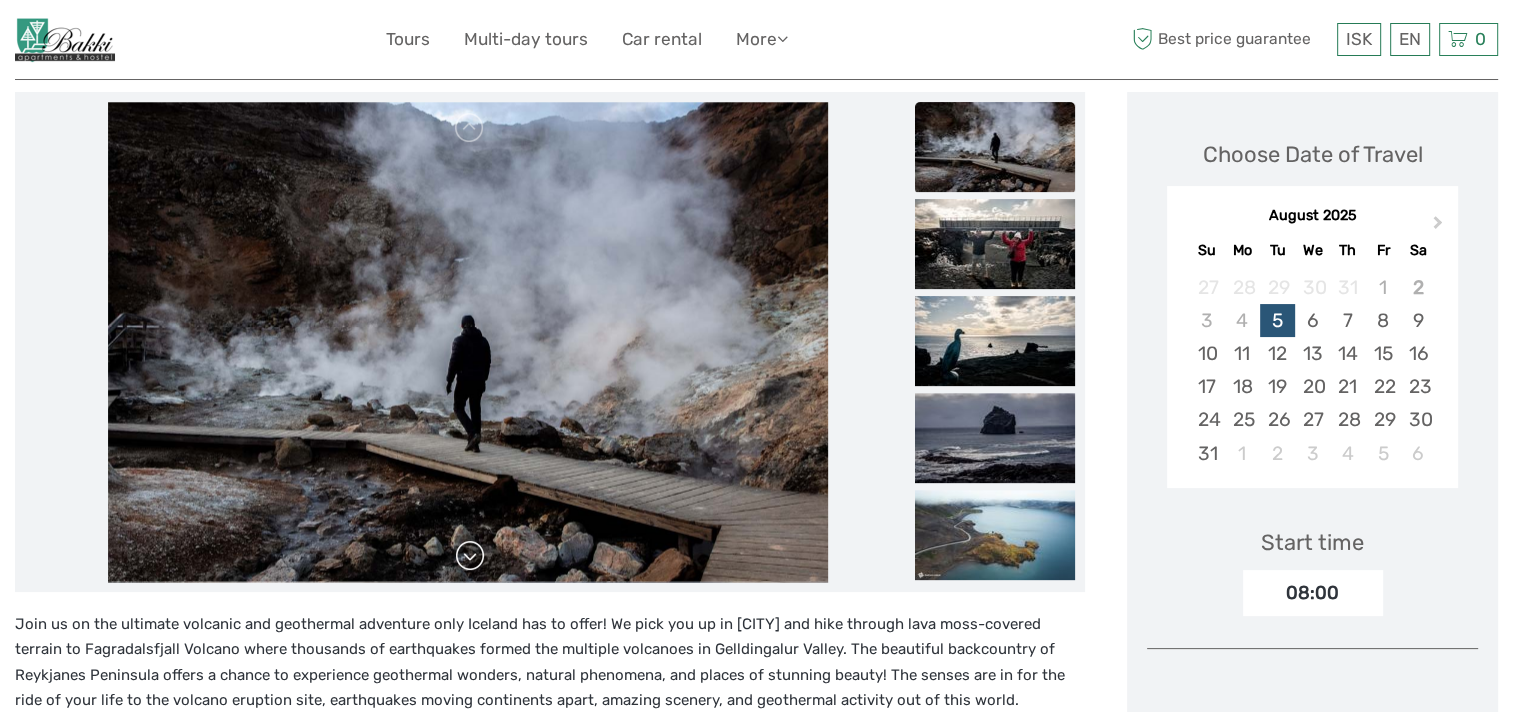 click at bounding box center [470, 556] 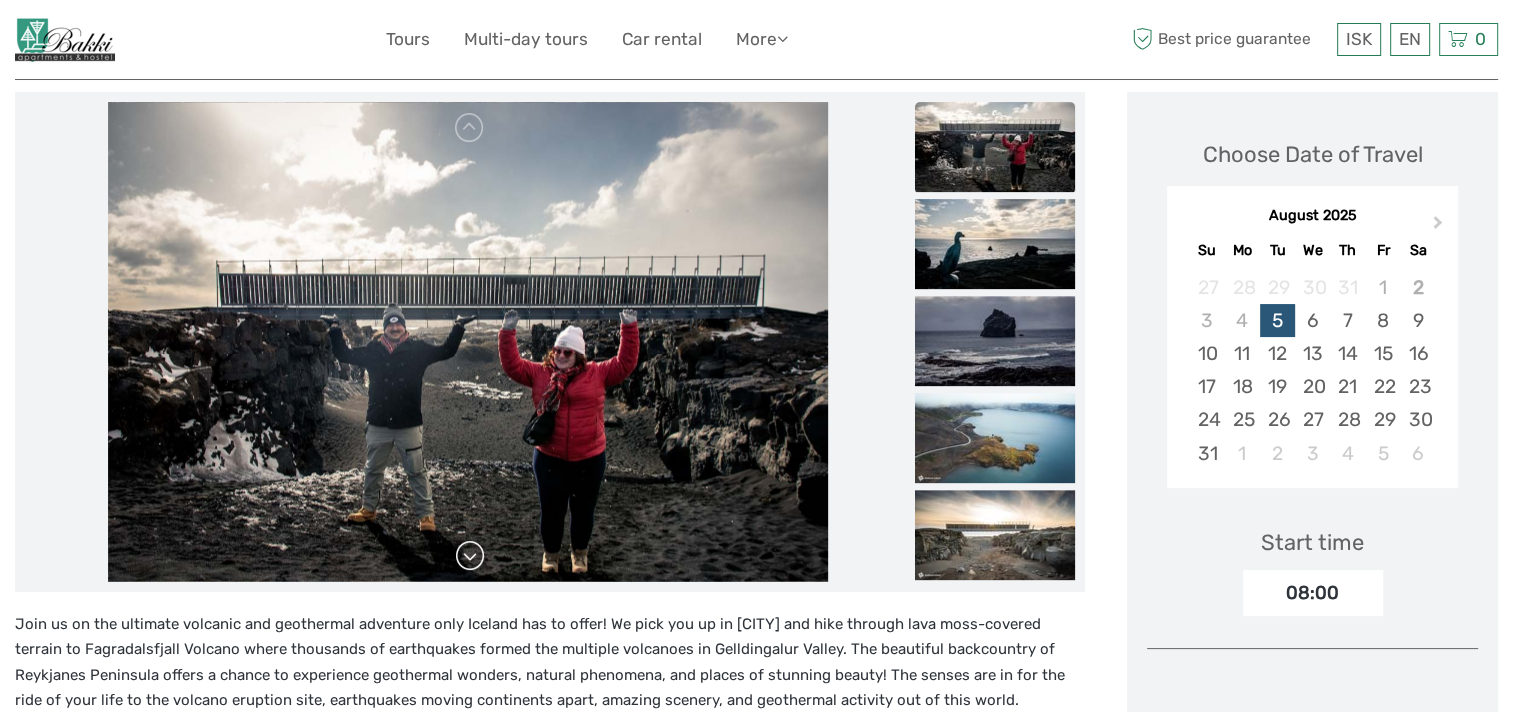 click at bounding box center [470, 556] 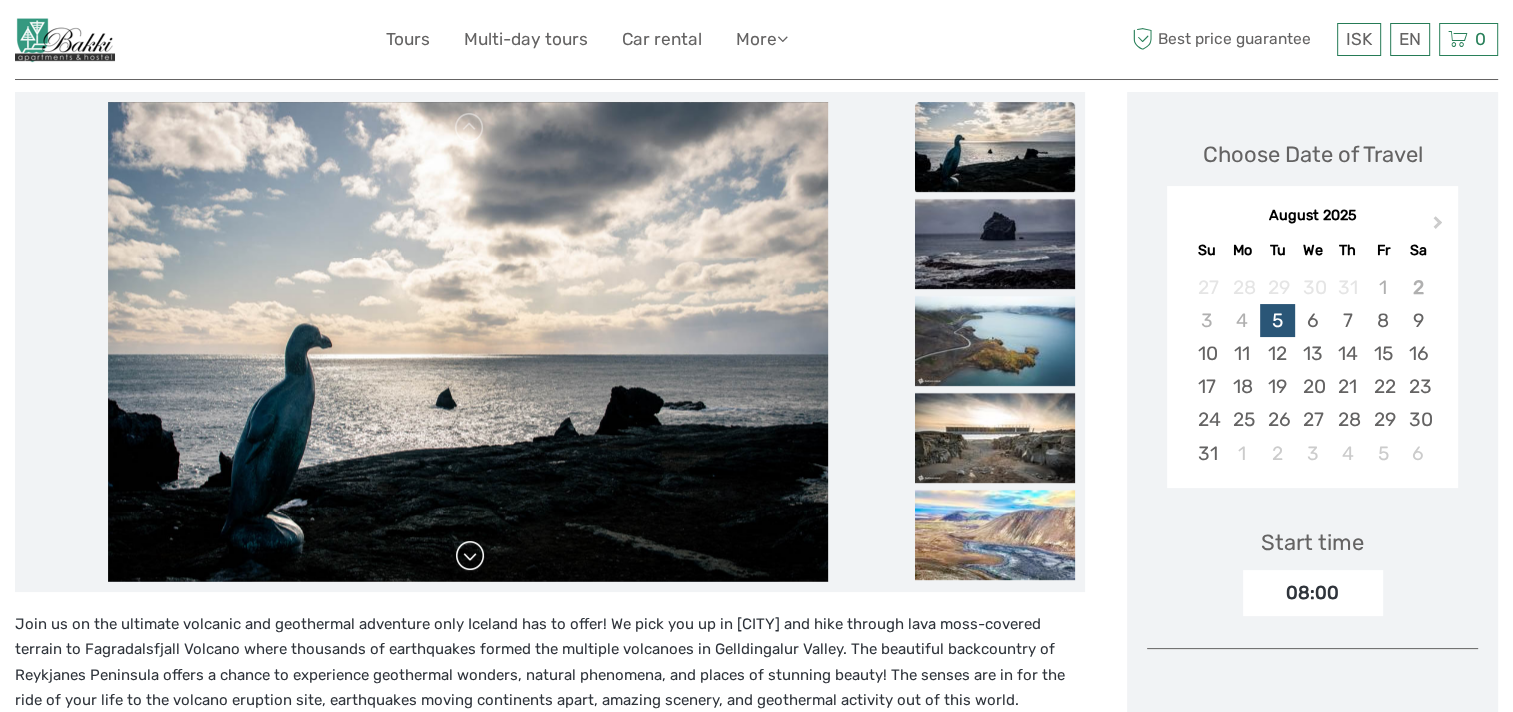 click at bounding box center (470, 556) 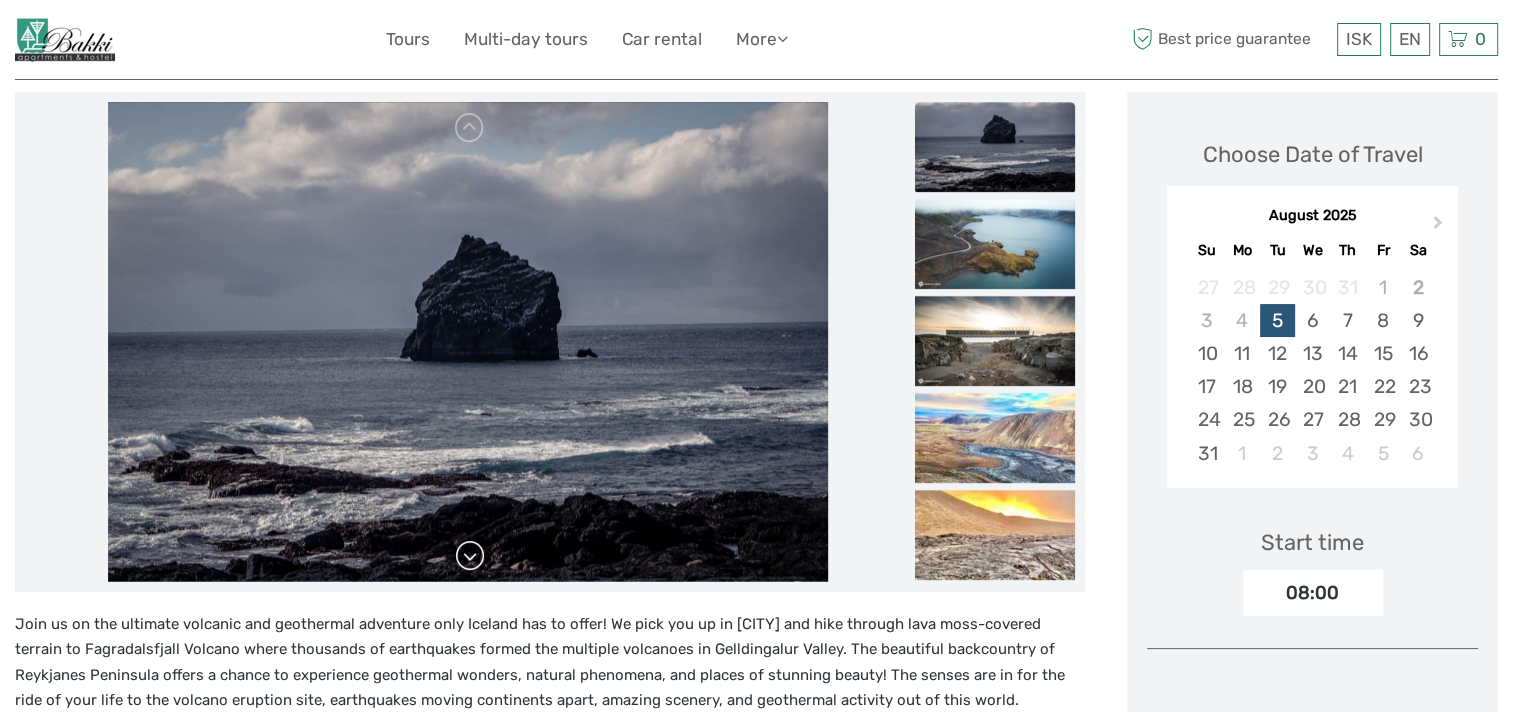 click at bounding box center (470, 556) 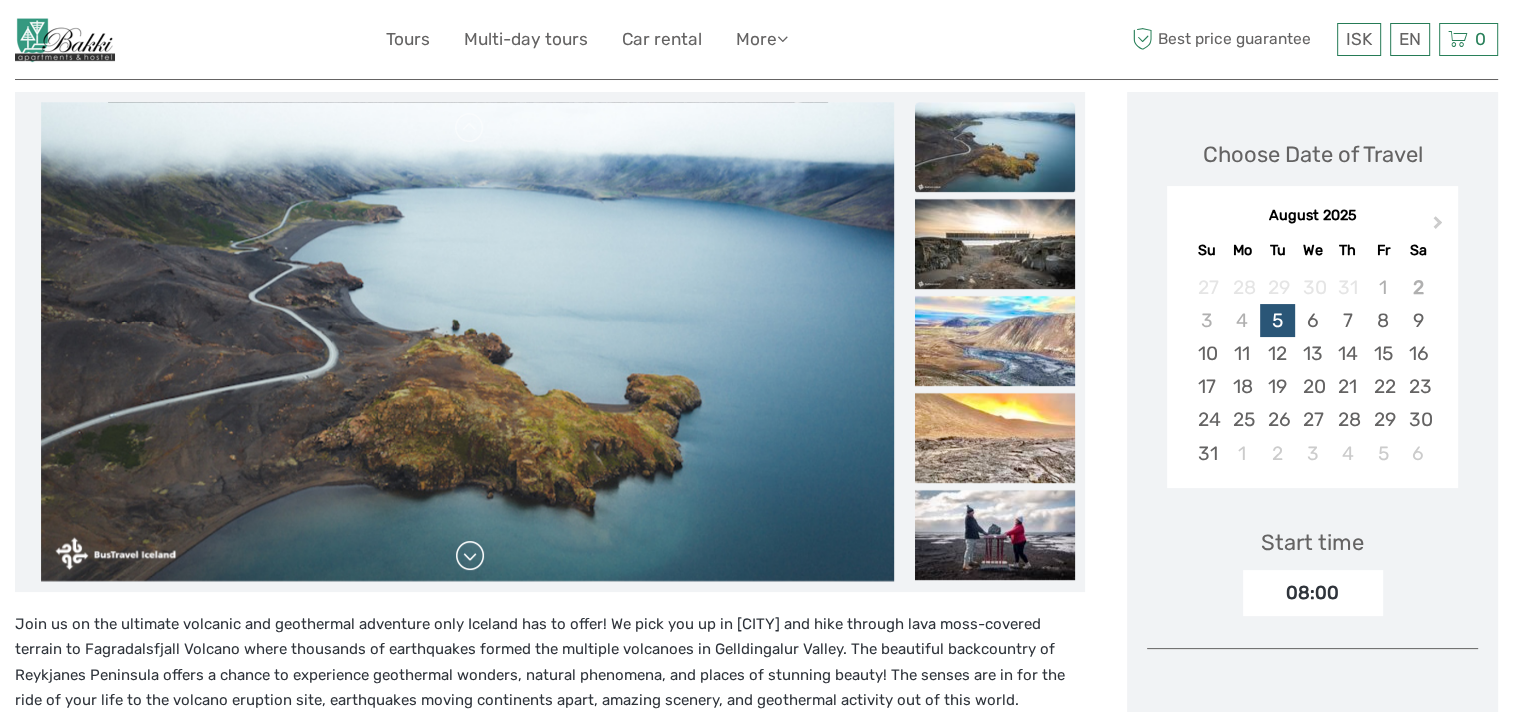 click at bounding box center (470, 556) 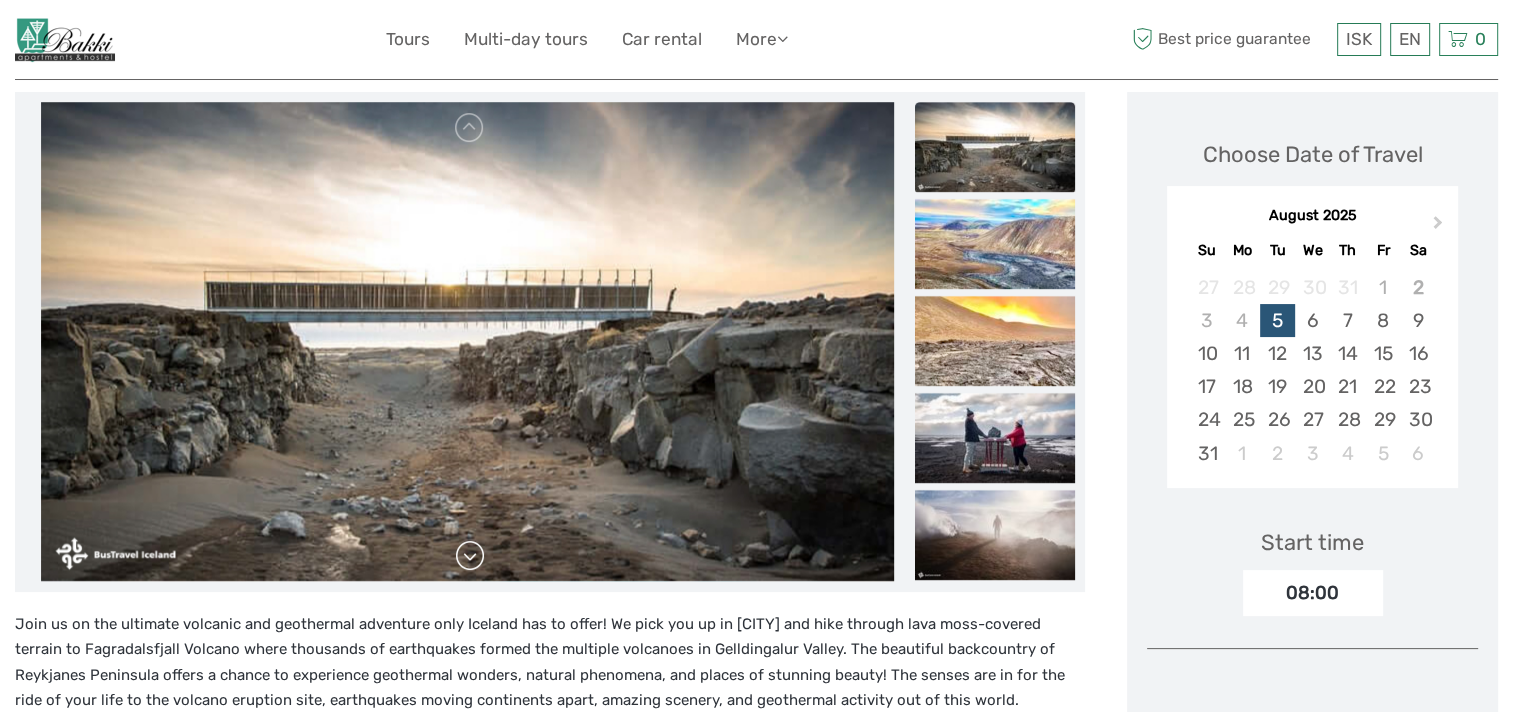 click at bounding box center (470, 556) 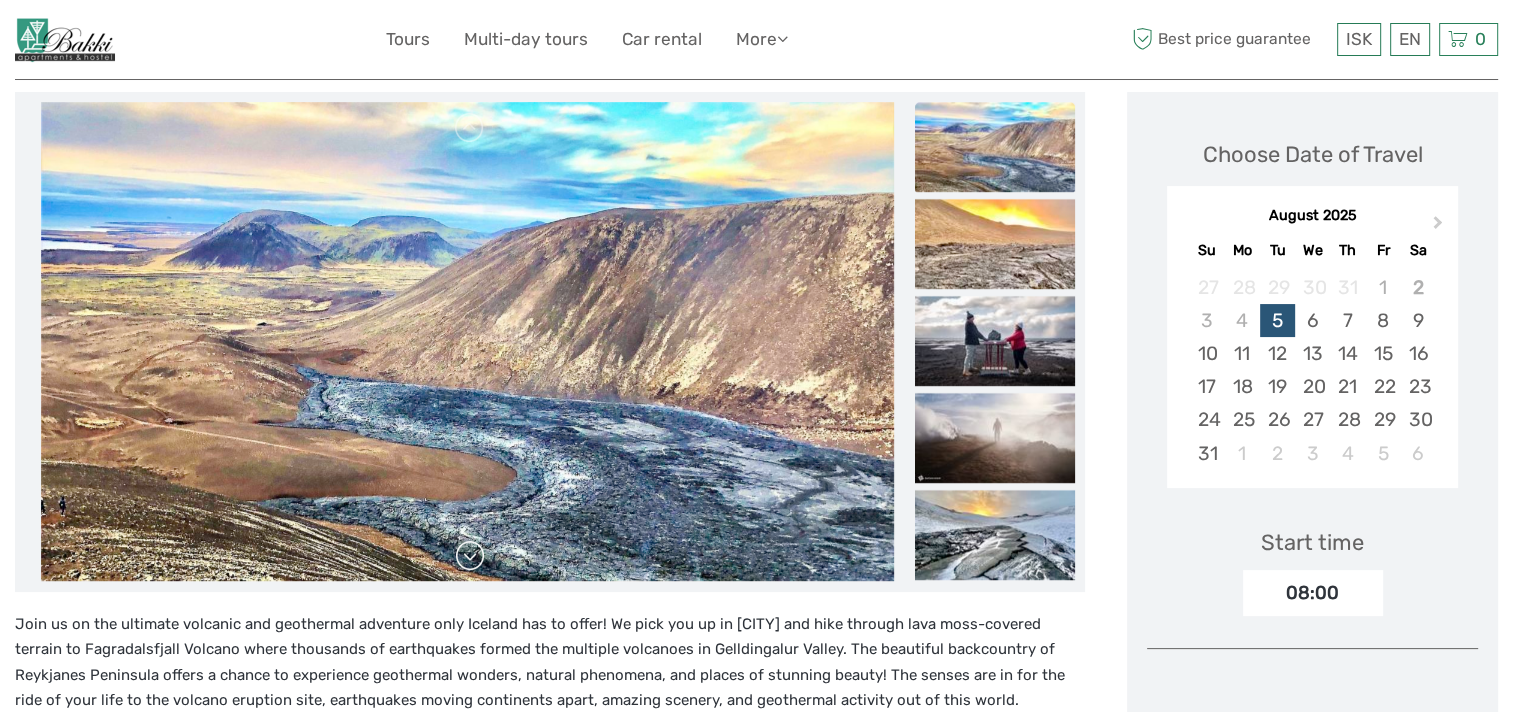 click at bounding box center [470, 556] 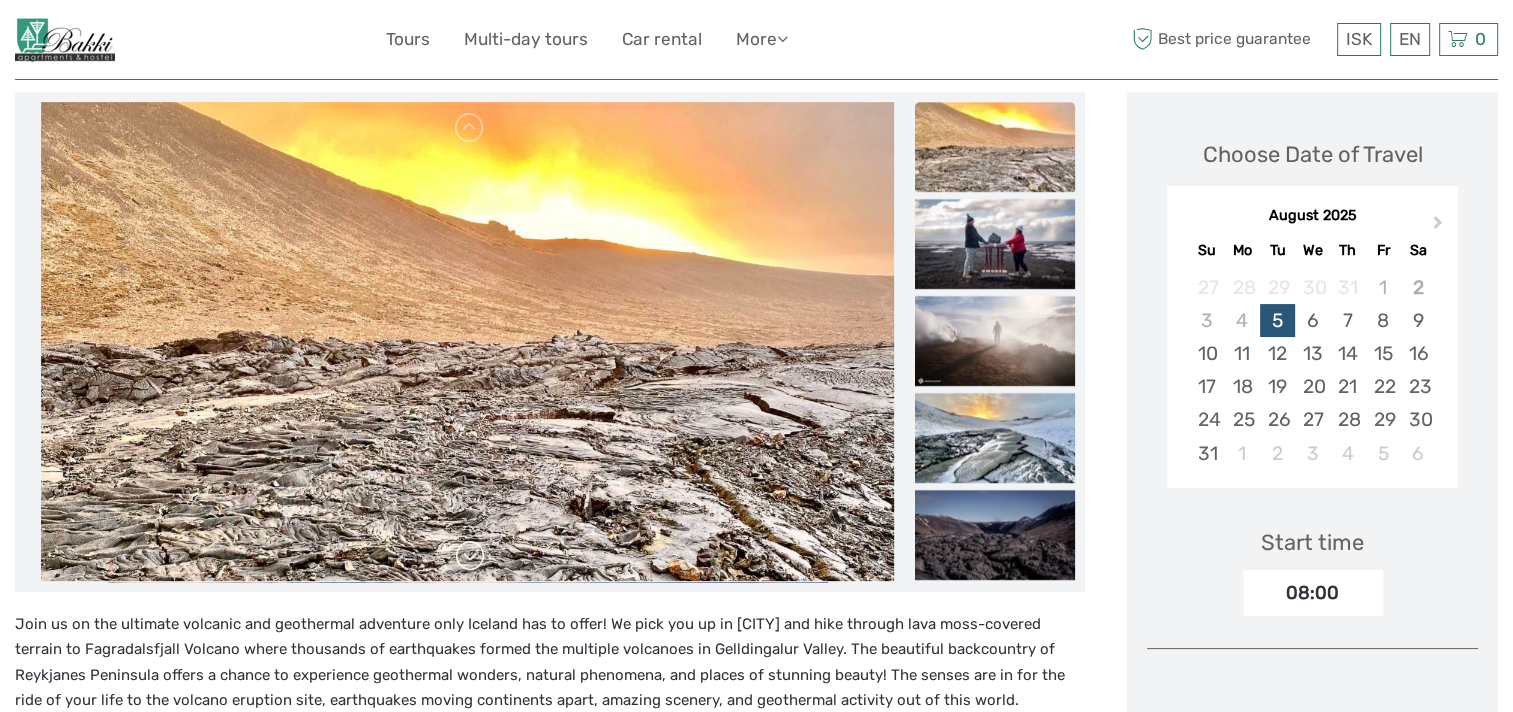 click at bounding box center [470, 556] 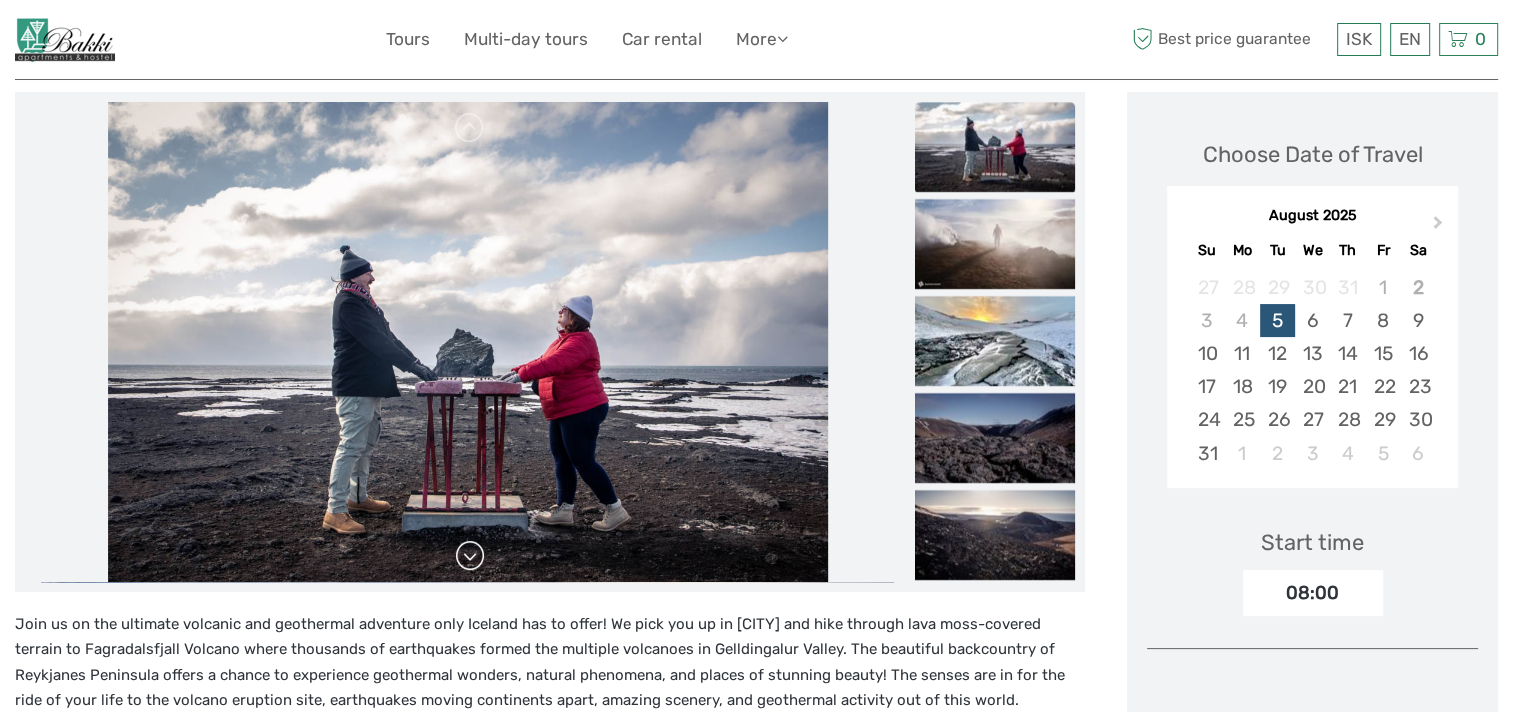 click at bounding box center (470, 556) 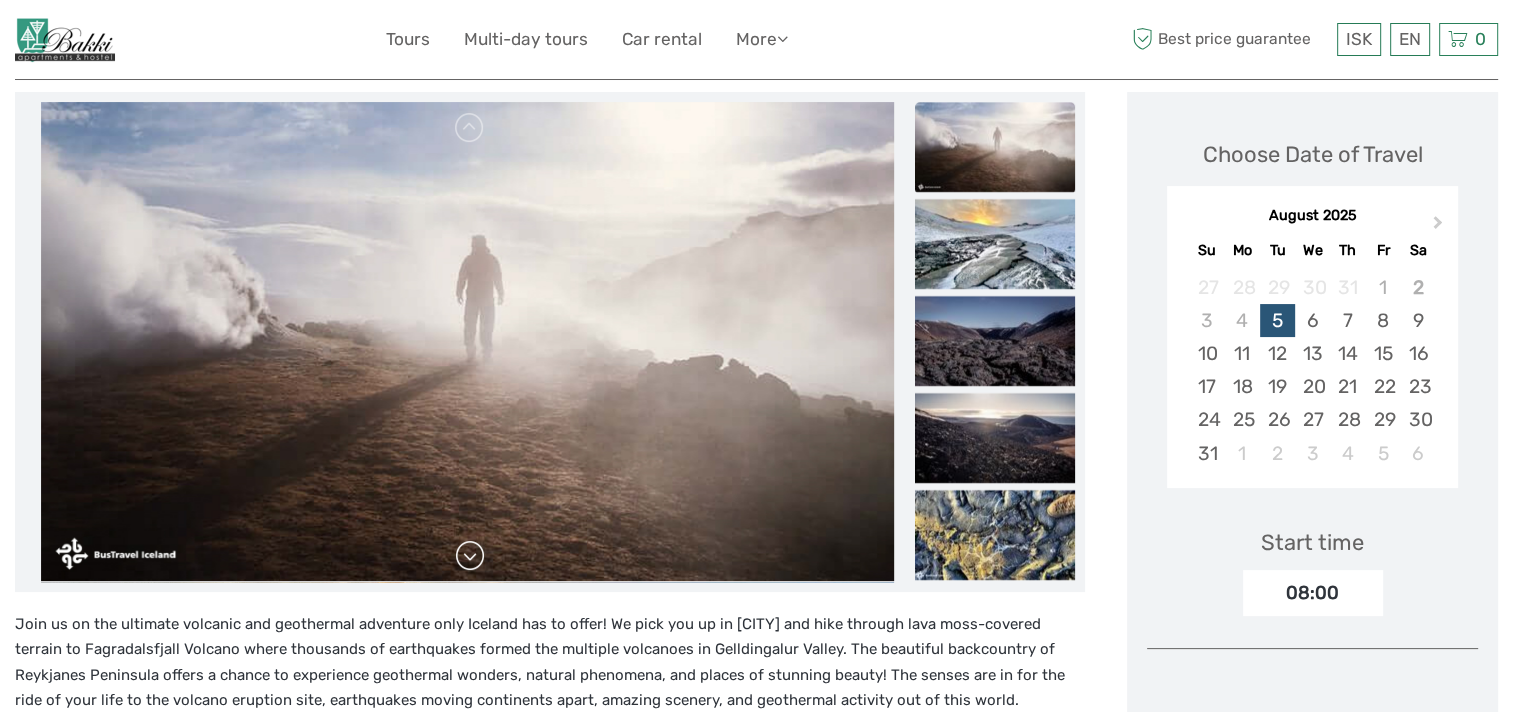 click at bounding box center [470, 556] 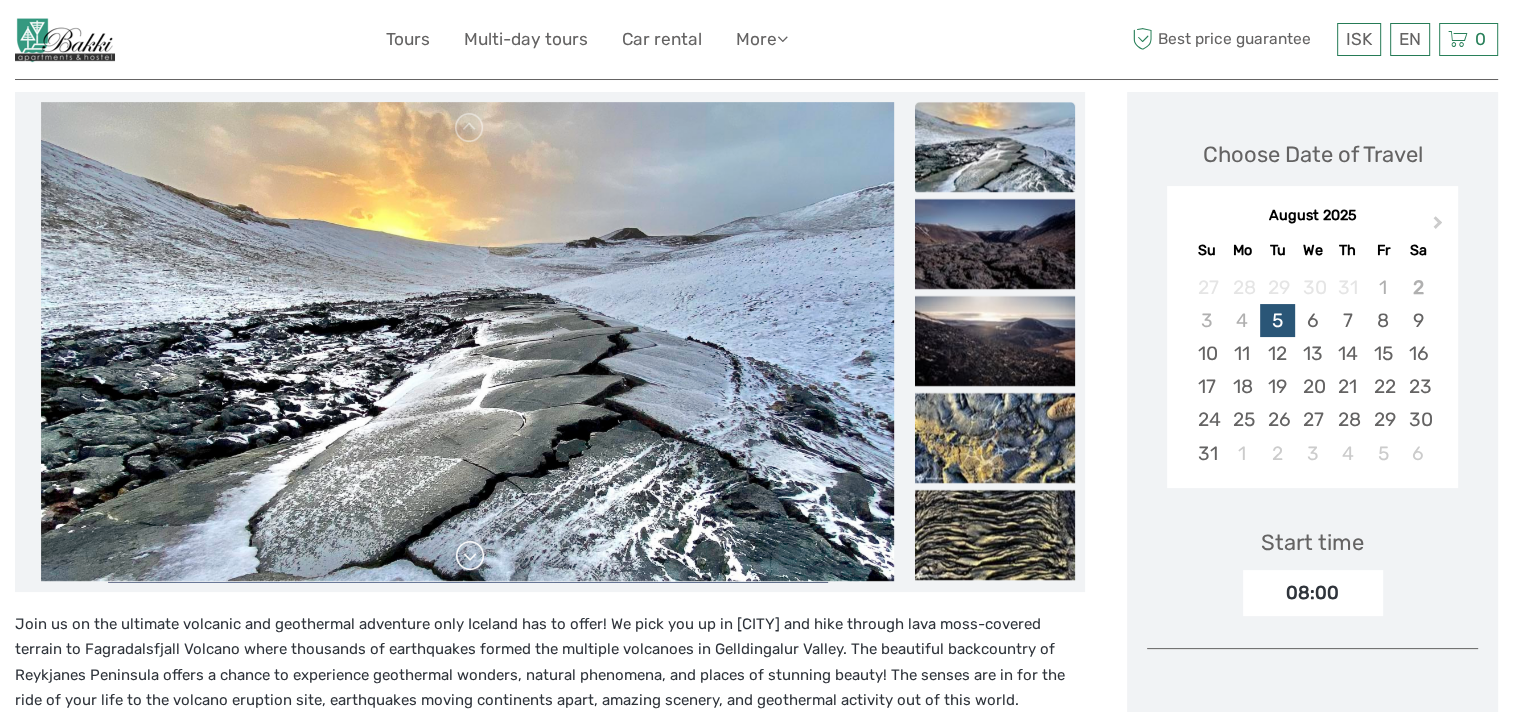 click at bounding box center (470, 556) 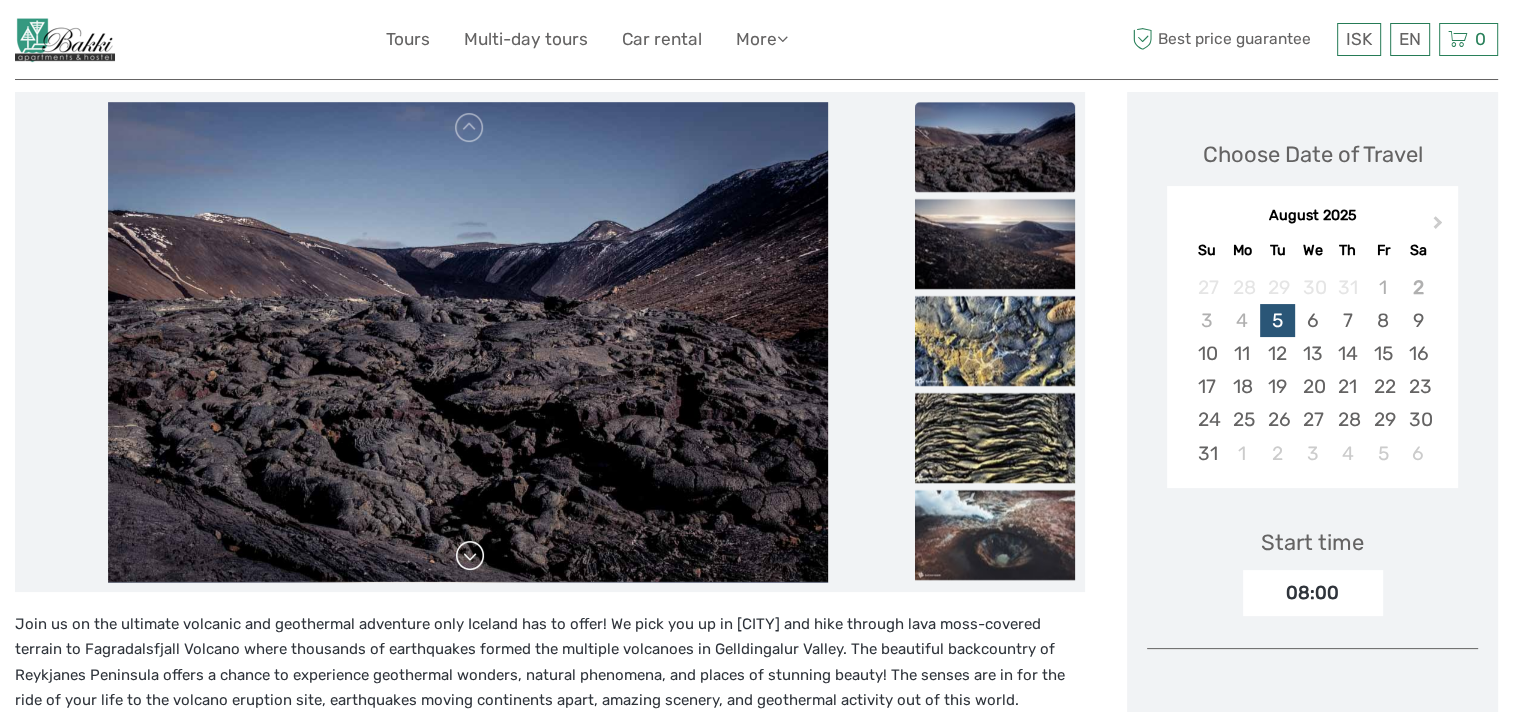 click at bounding box center [470, 556] 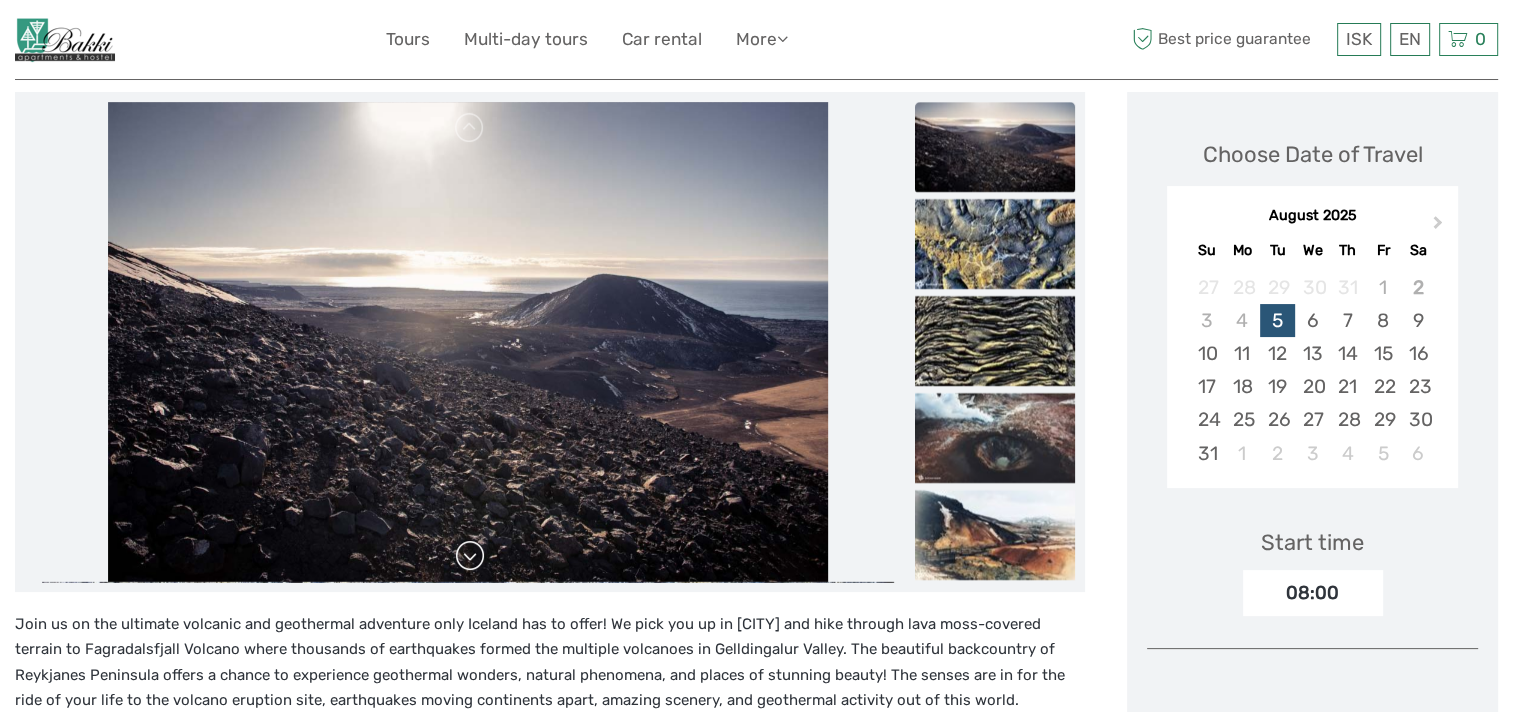 click at bounding box center [470, 556] 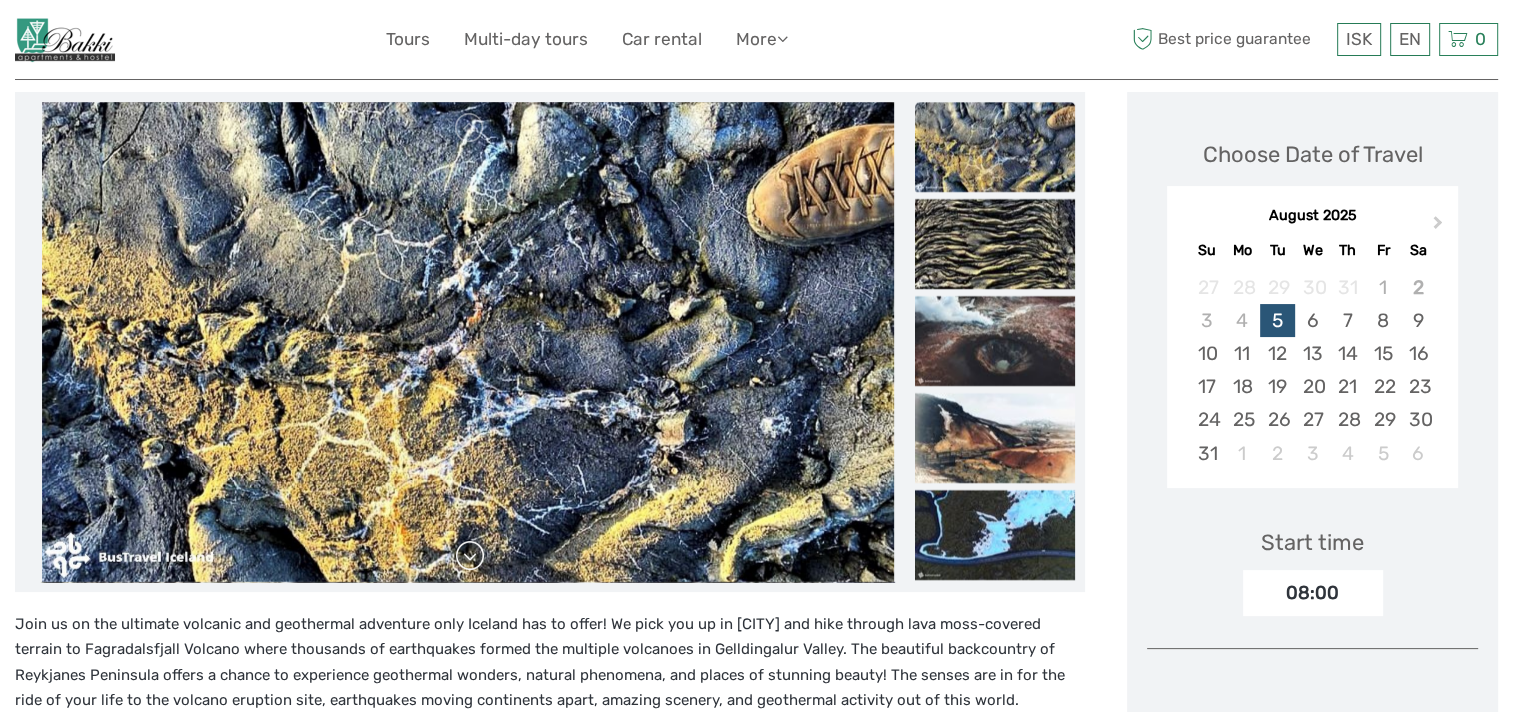 click at bounding box center [470, 556] 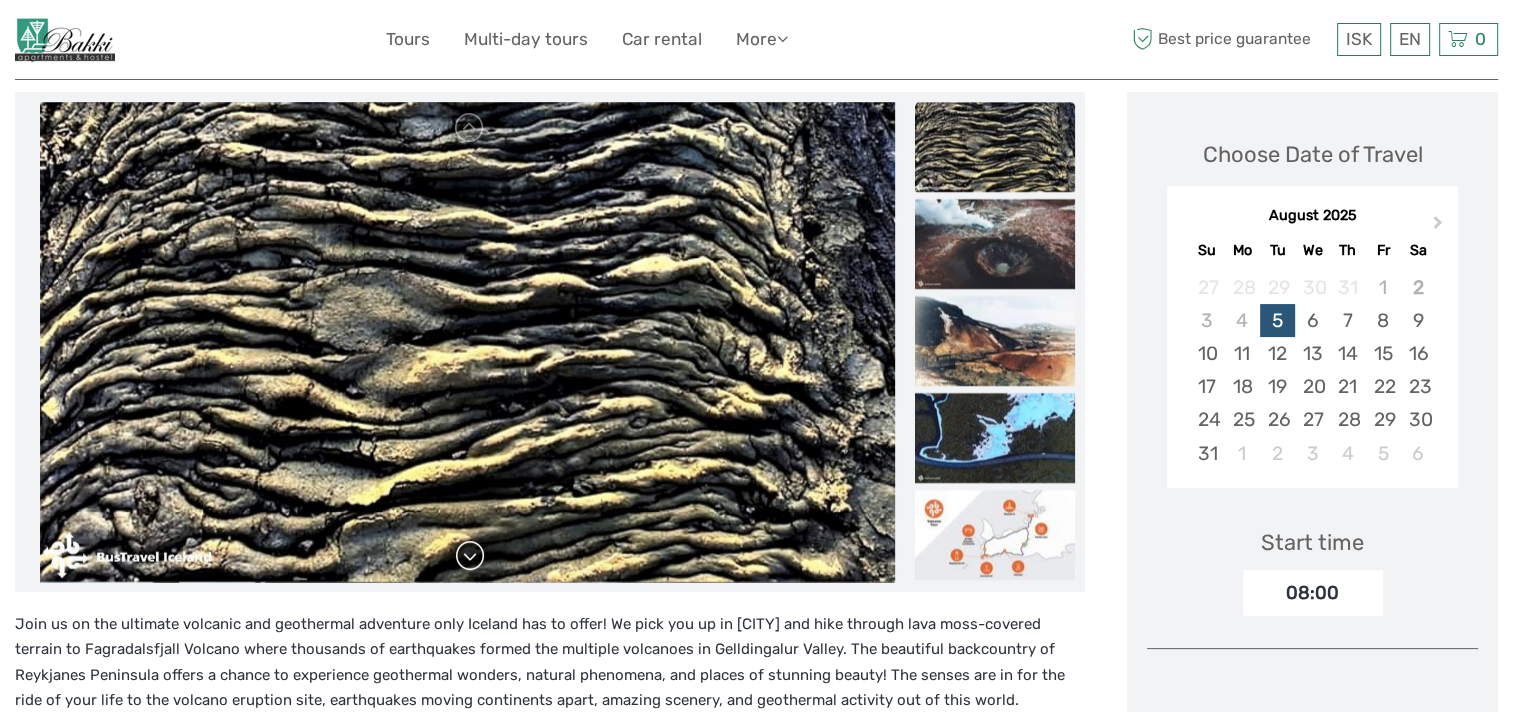 click at bounding box center (470, 556) 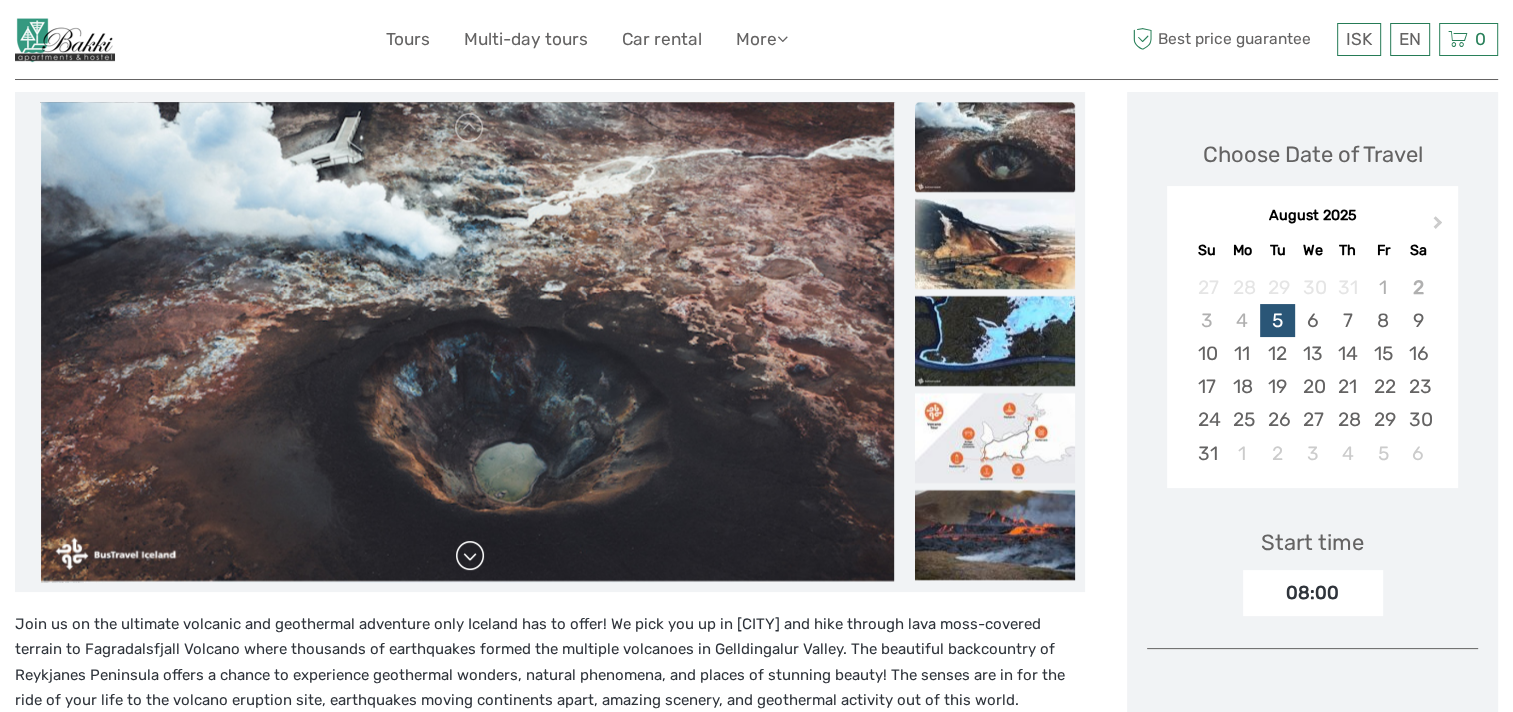 click at bounding box center (470, 556) 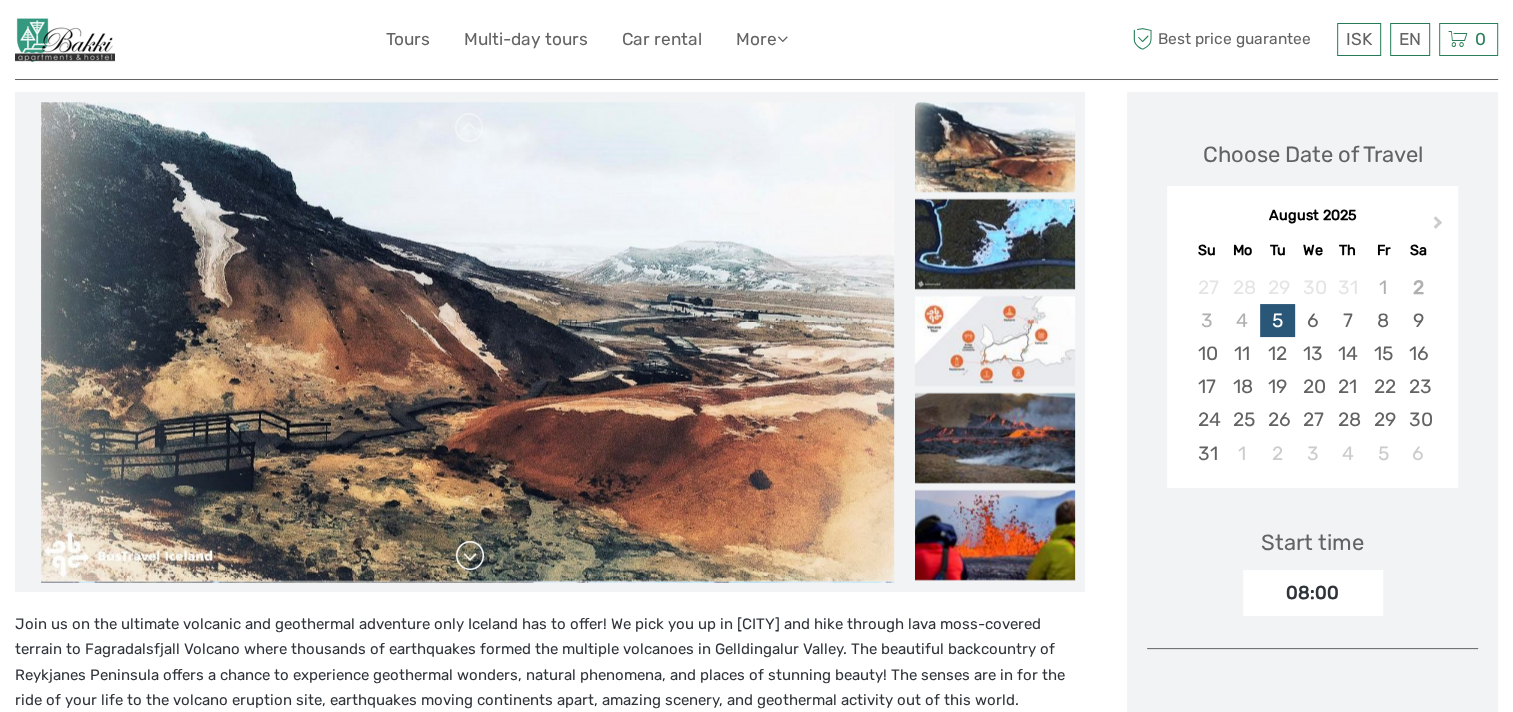 click at bounding box center [470, 556] 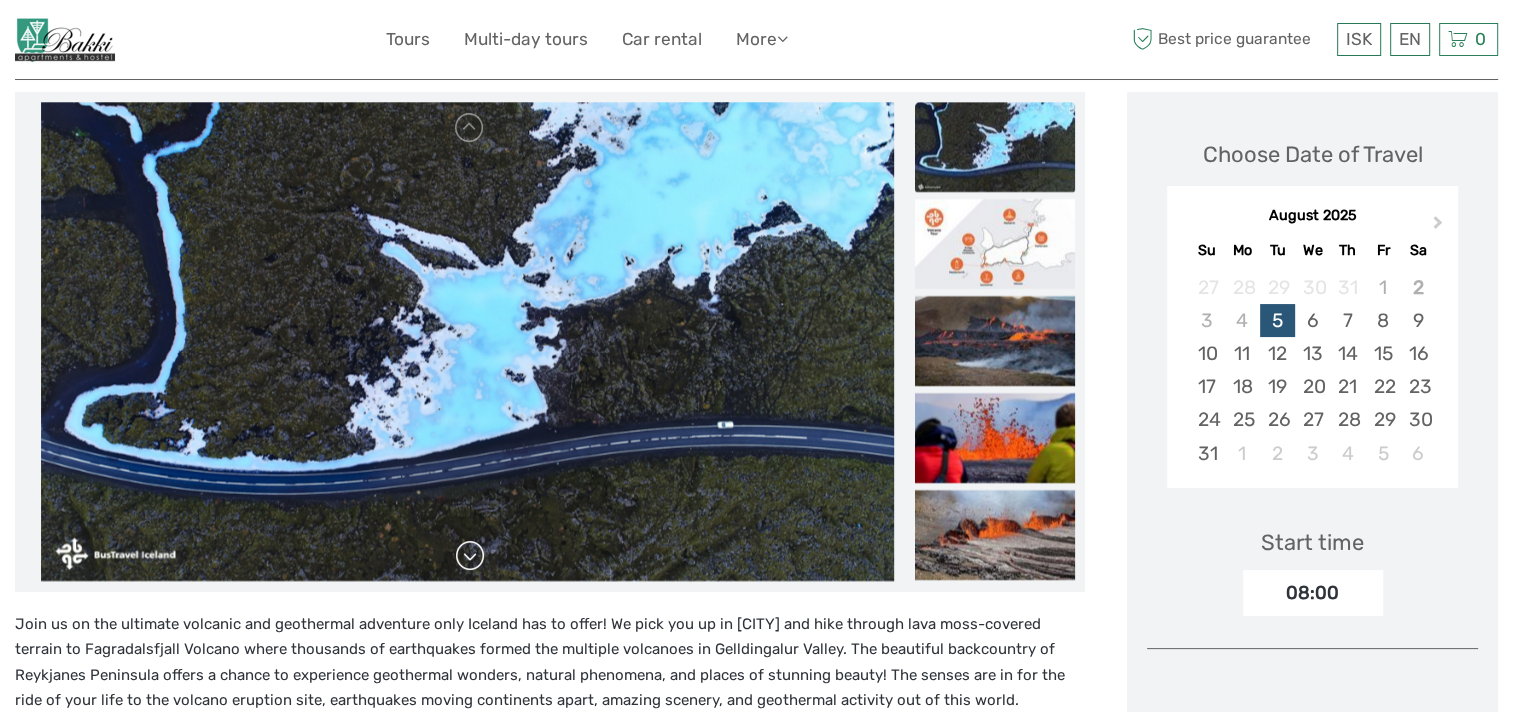 click at bounding box center [470, 556] 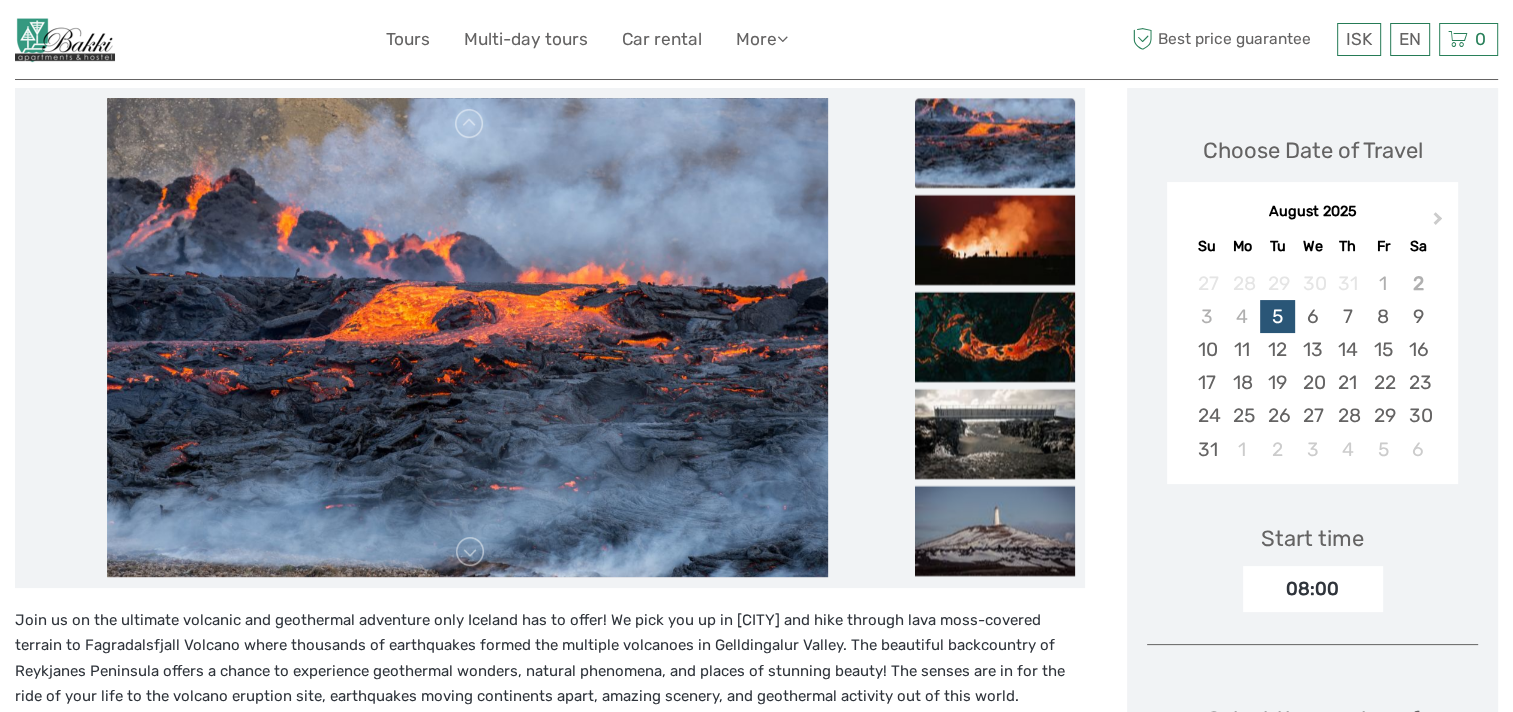 scroll, scrollTop: 245, scrollLeft: 0, axis: vertical 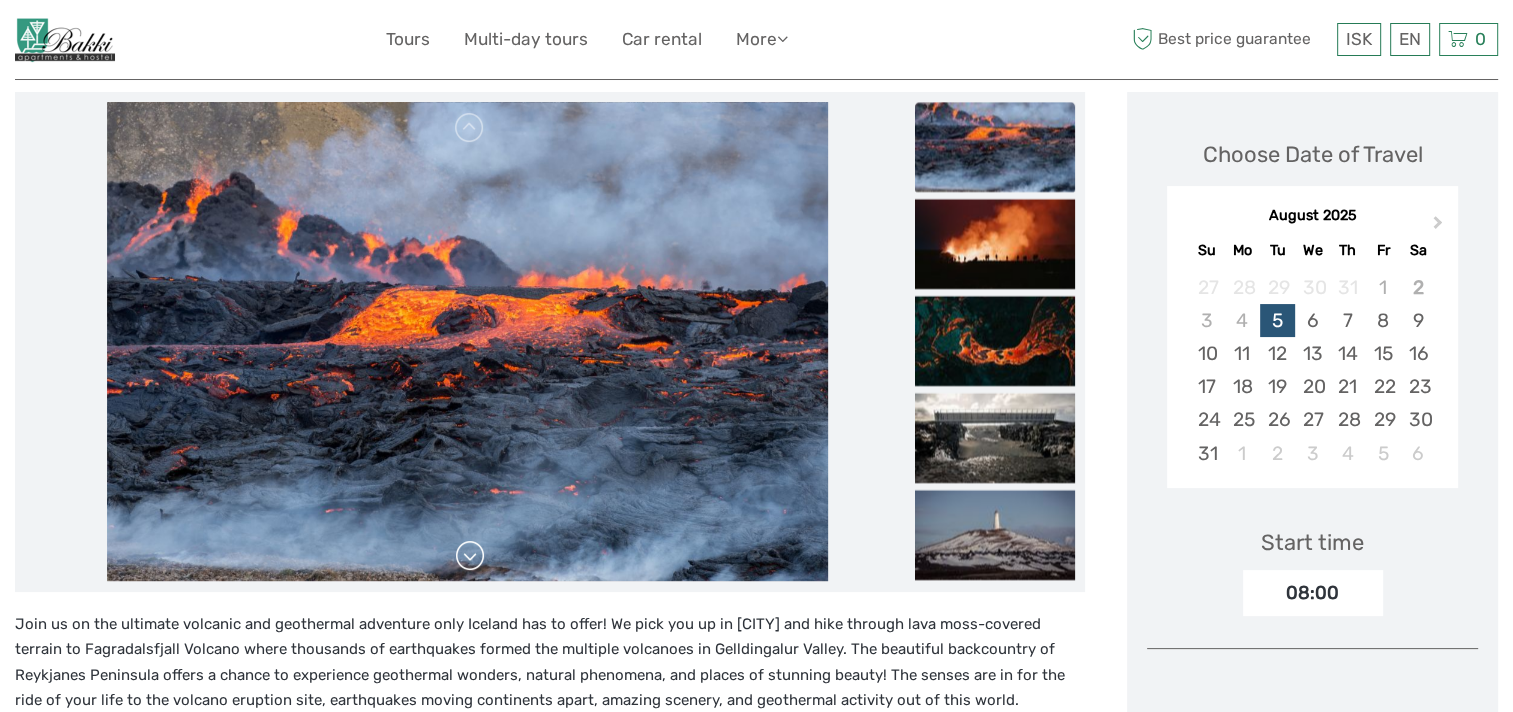 click at bounding box center [470, 556] 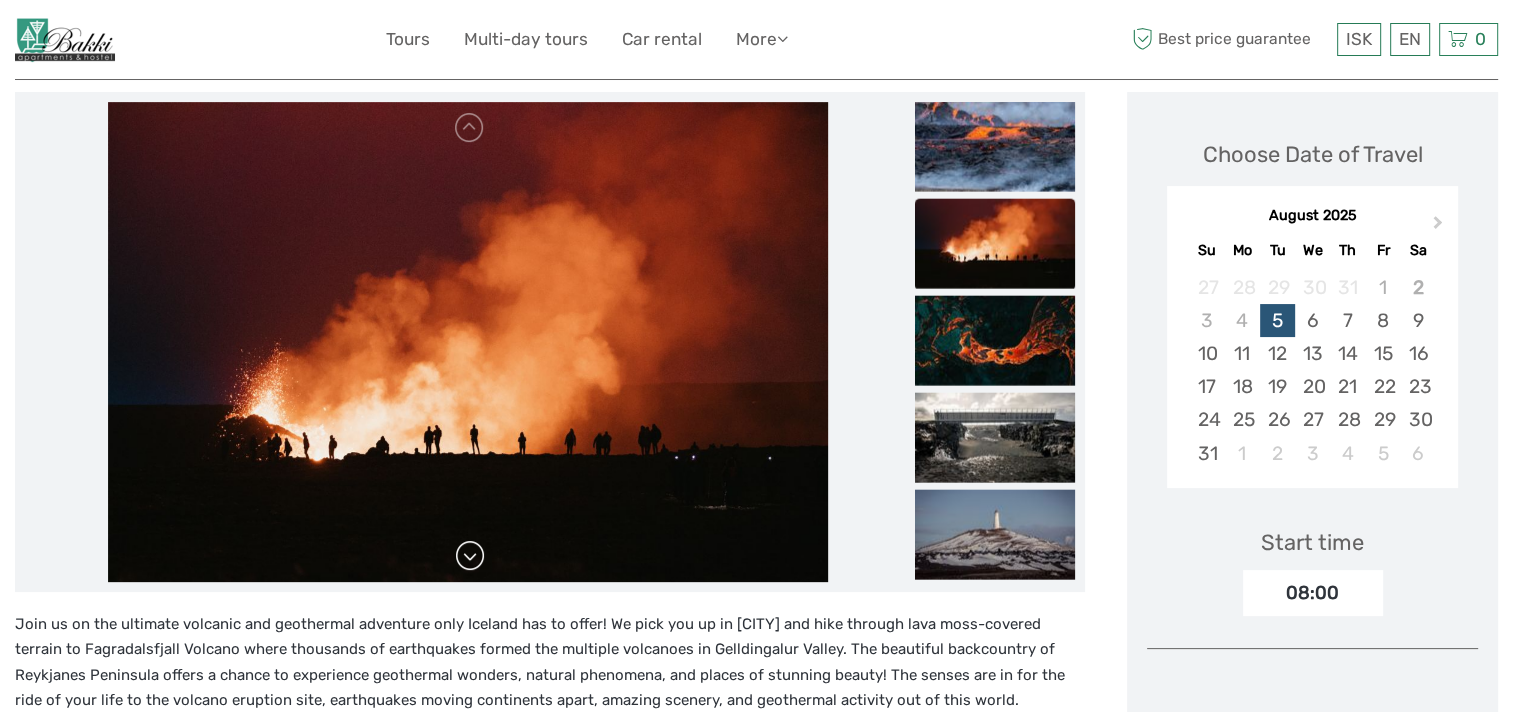 click at bounding box center (470, 556) 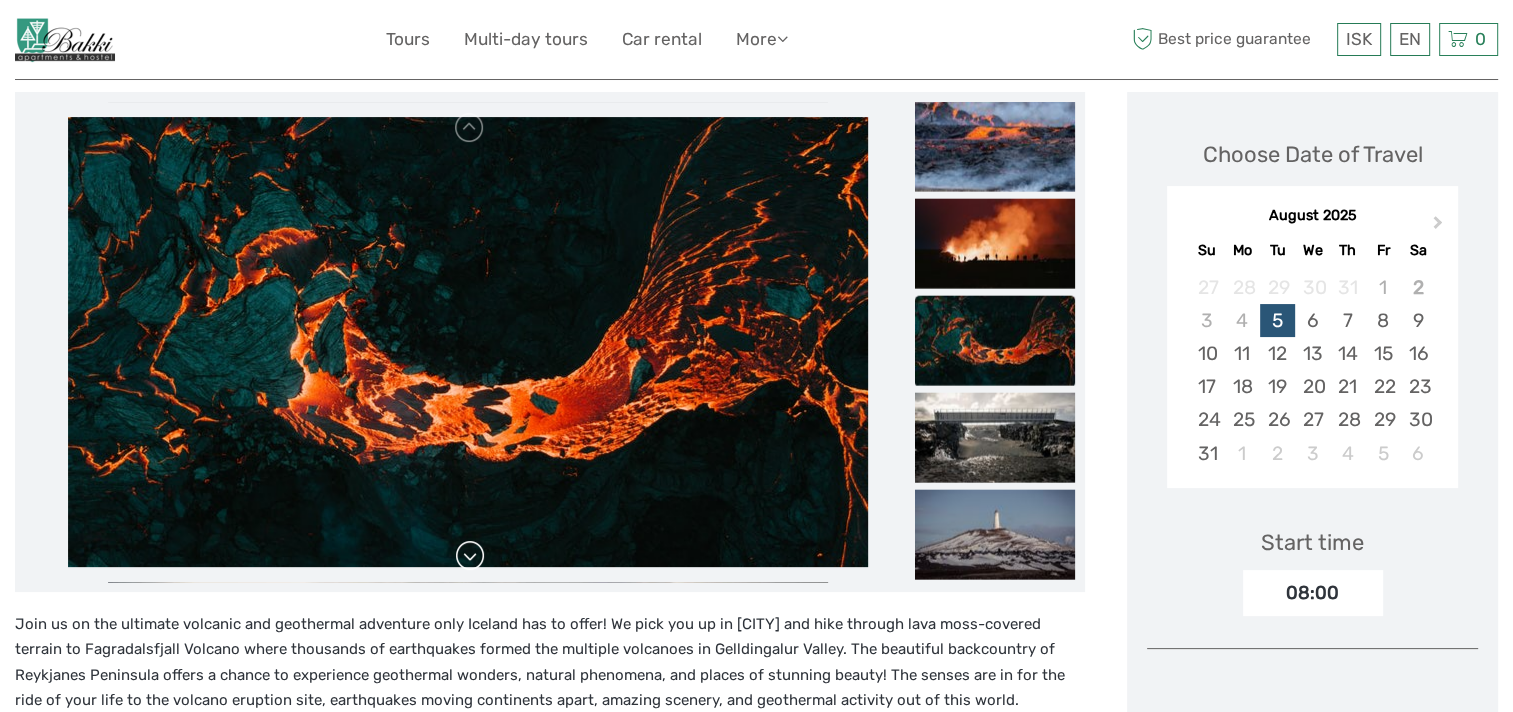 click at bounding box center [470, 556] 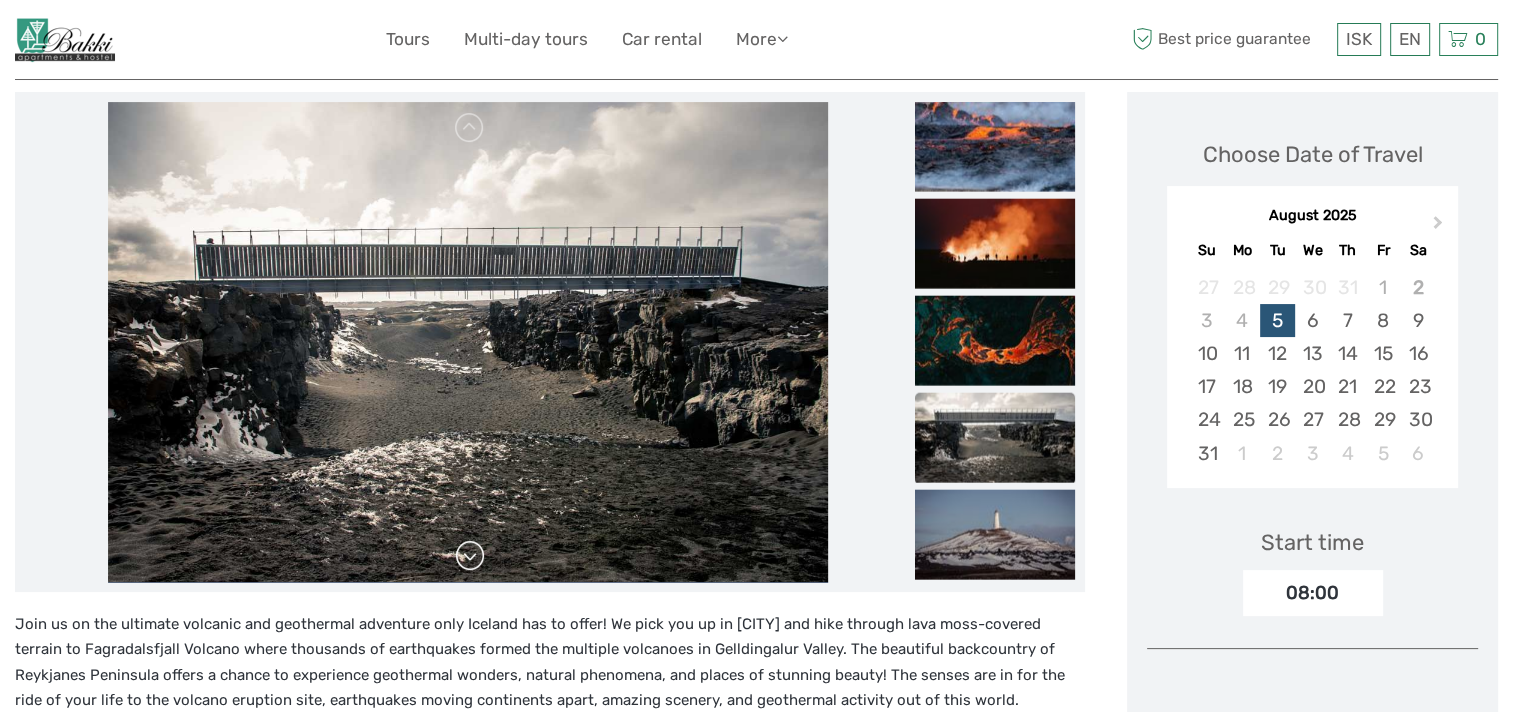 click at bounding box center (470, 556) 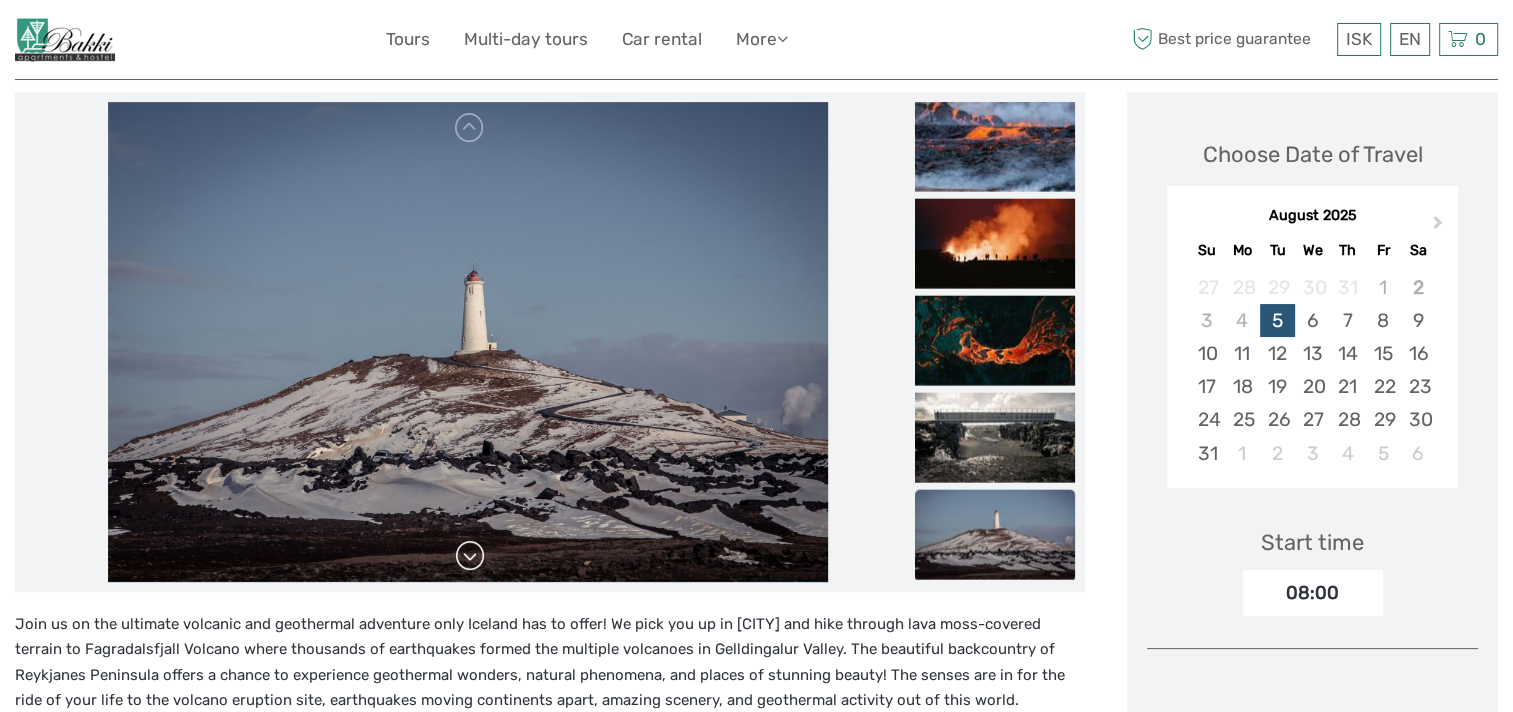 click at bounding box center [470, 556] 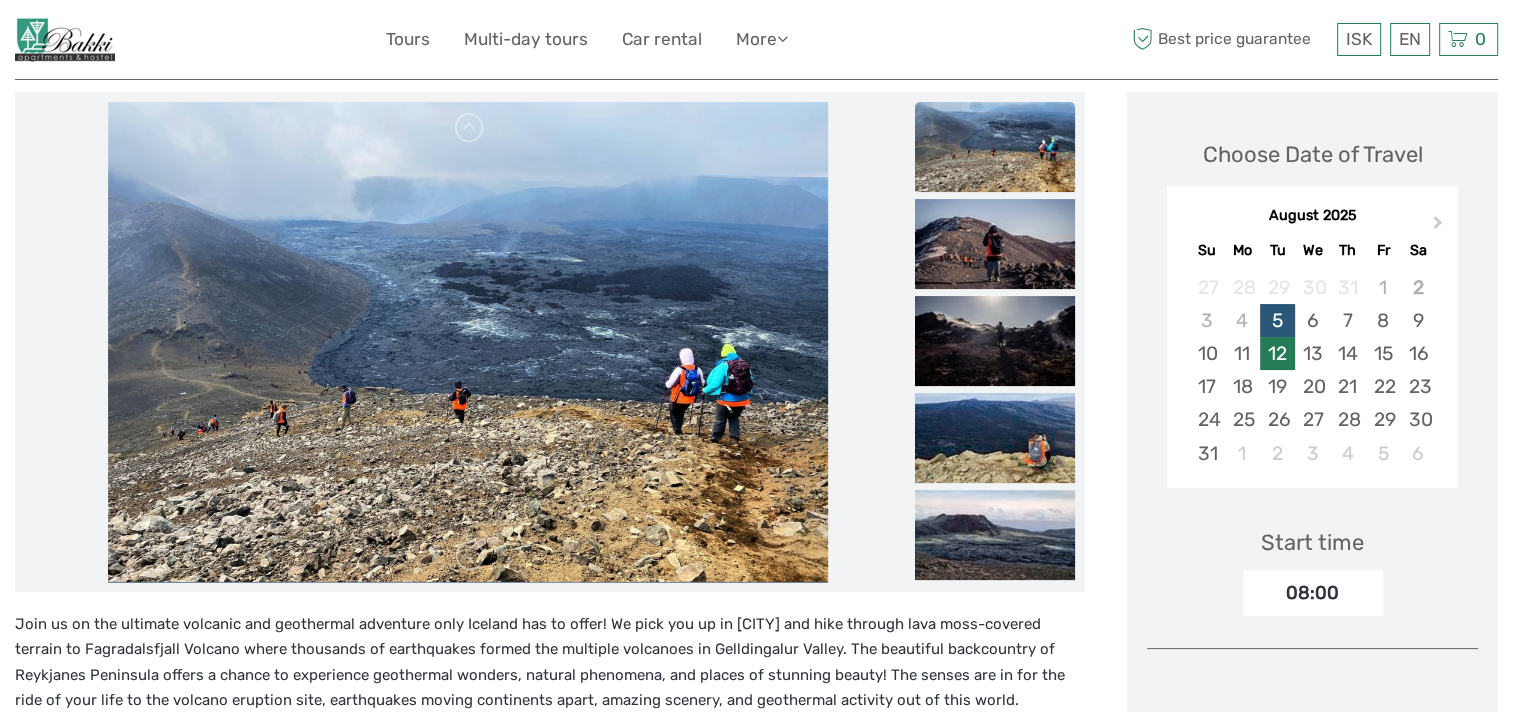 click on "12" at bounding box center [1277, 353] 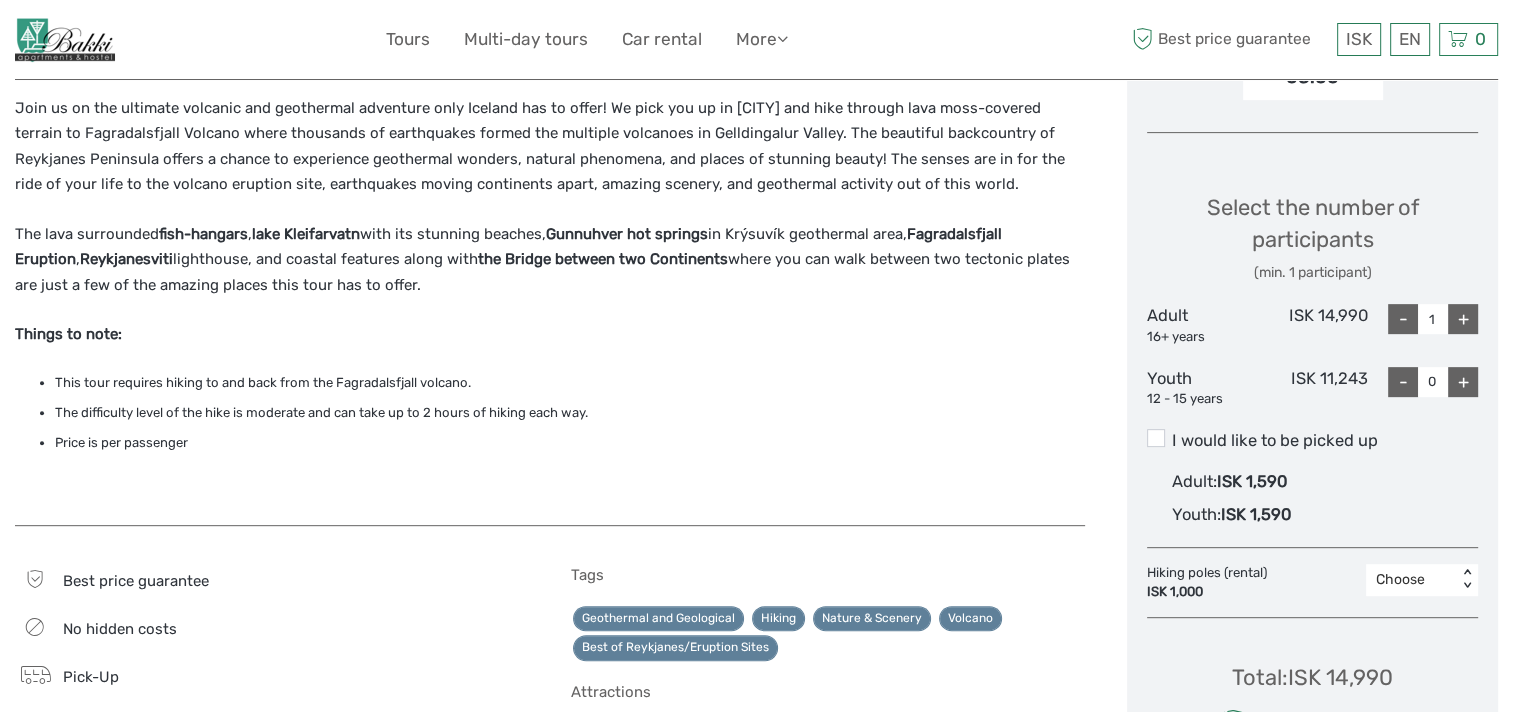 scroll, scrollTop: 545, scrollLeft: 0, axis: vertical 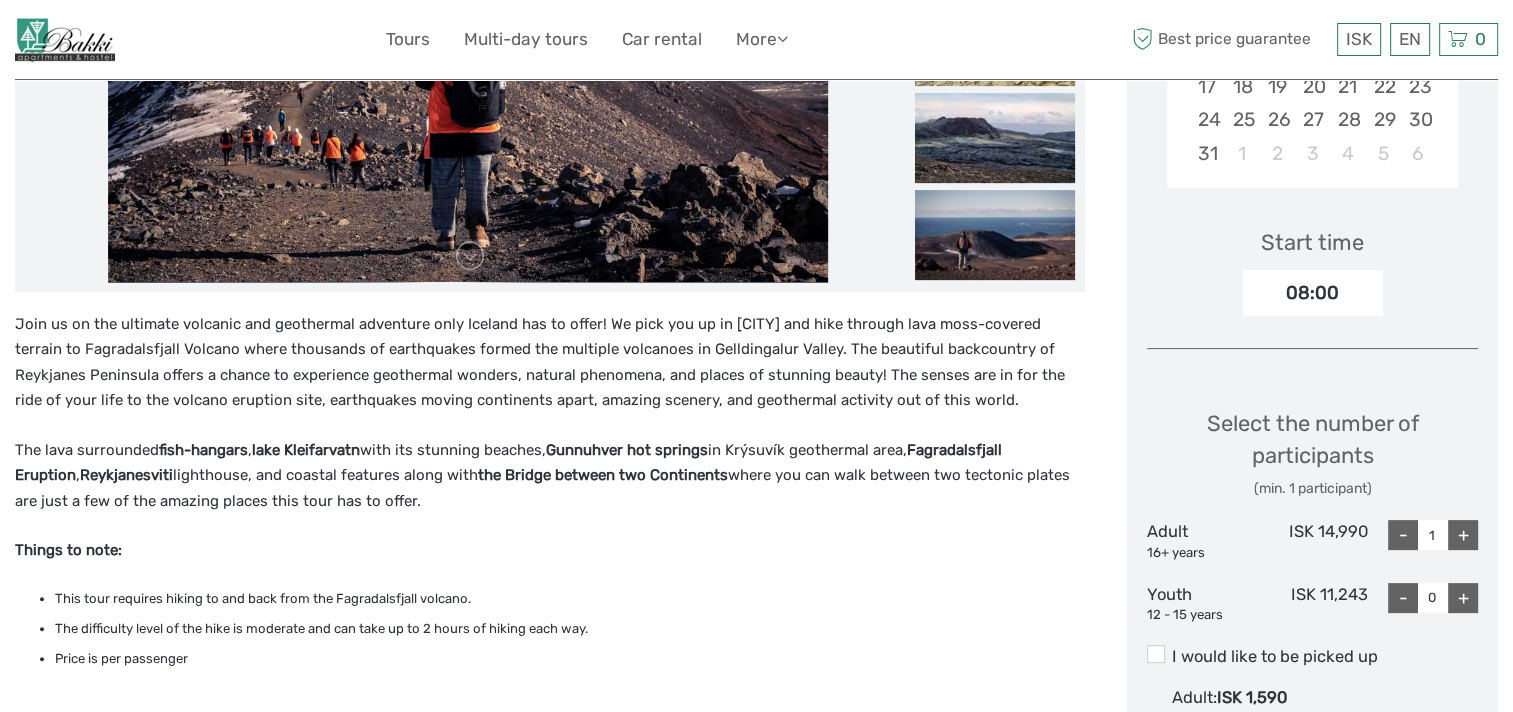 click on "08:00" at bounding box center (1313, 293) 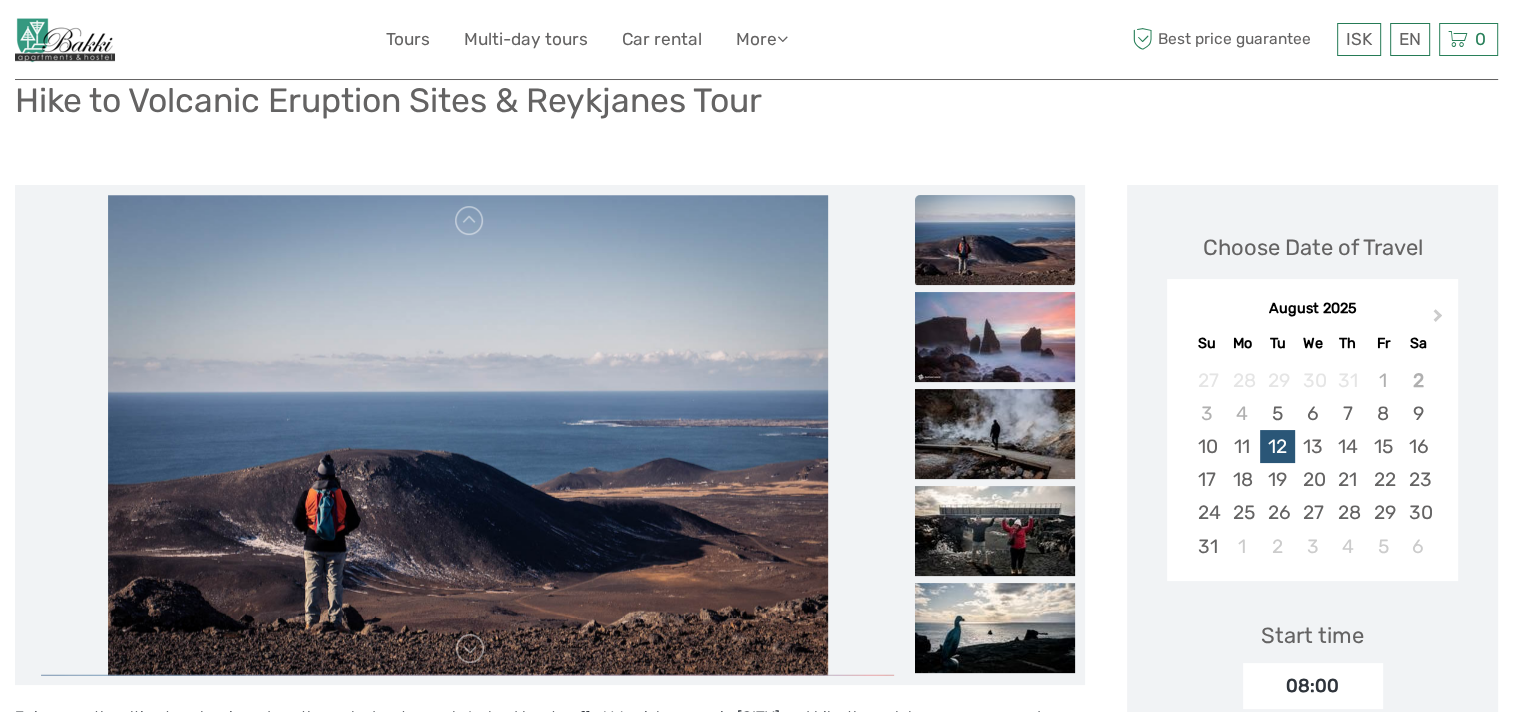 scroll, scrollTop: 0, scrollLeft: 0, axis: both 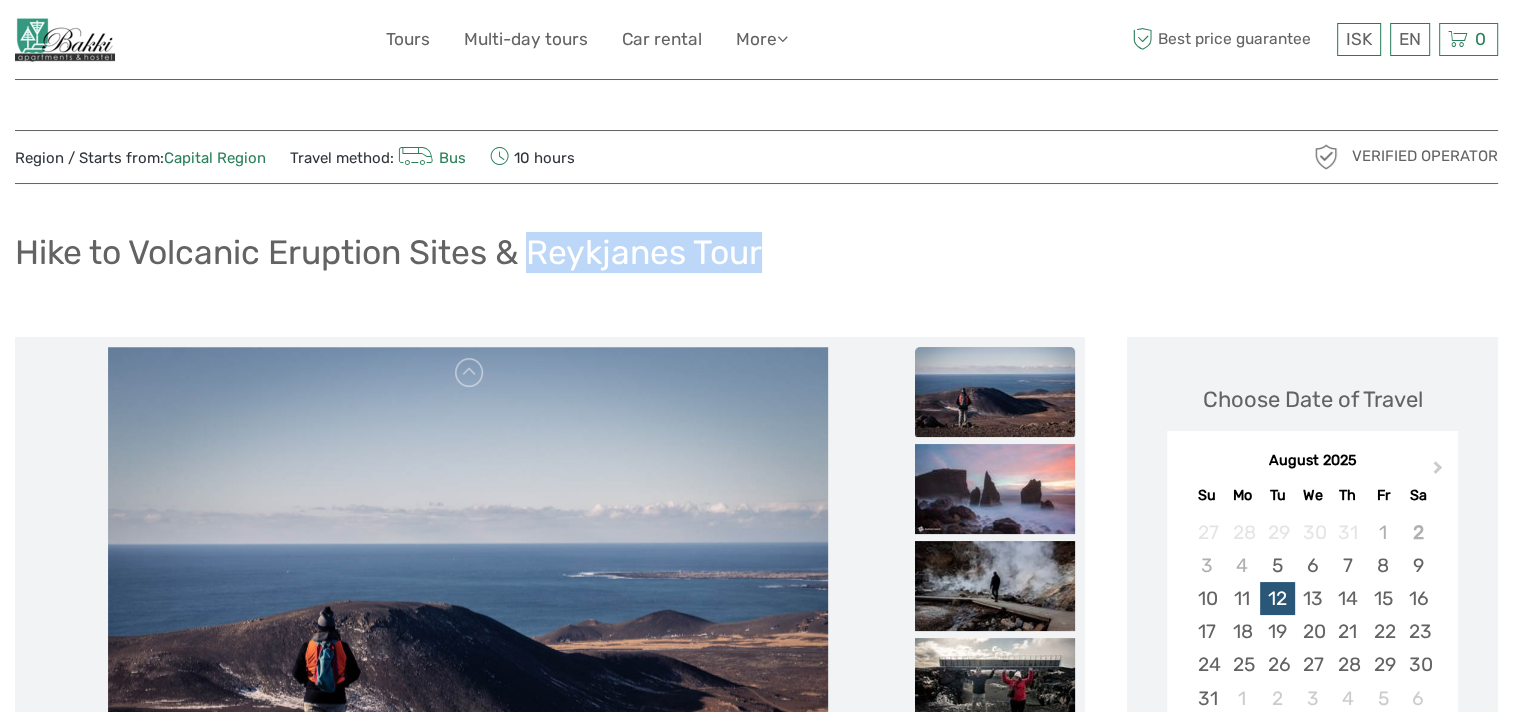 drag, startPoint x: 534, startPoint y: 245, endPoint x: 780, endPoint y: 247, distance: 246.00813 